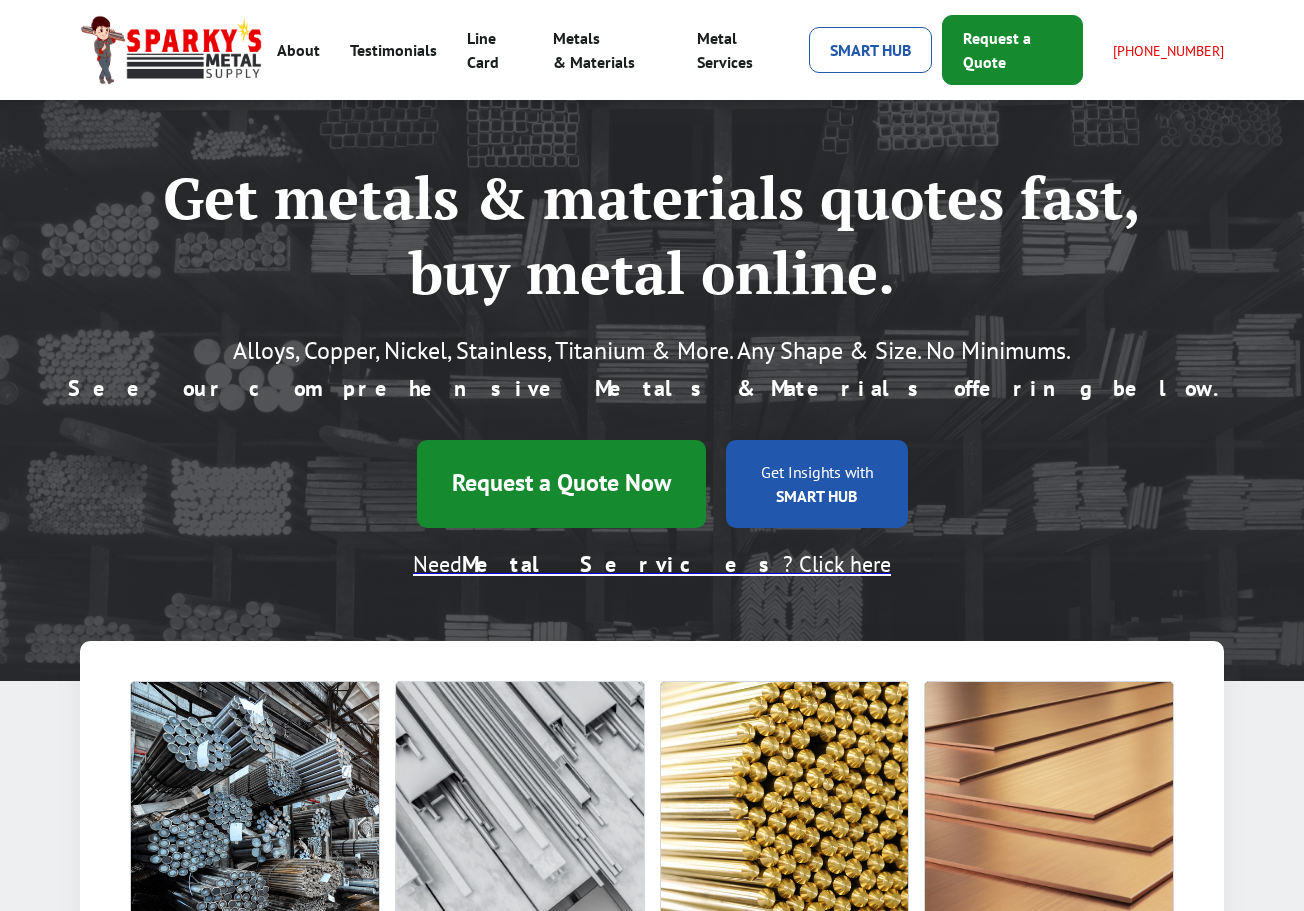 scroll, scrollTop: 0, scrollLeft: 0, axis: both 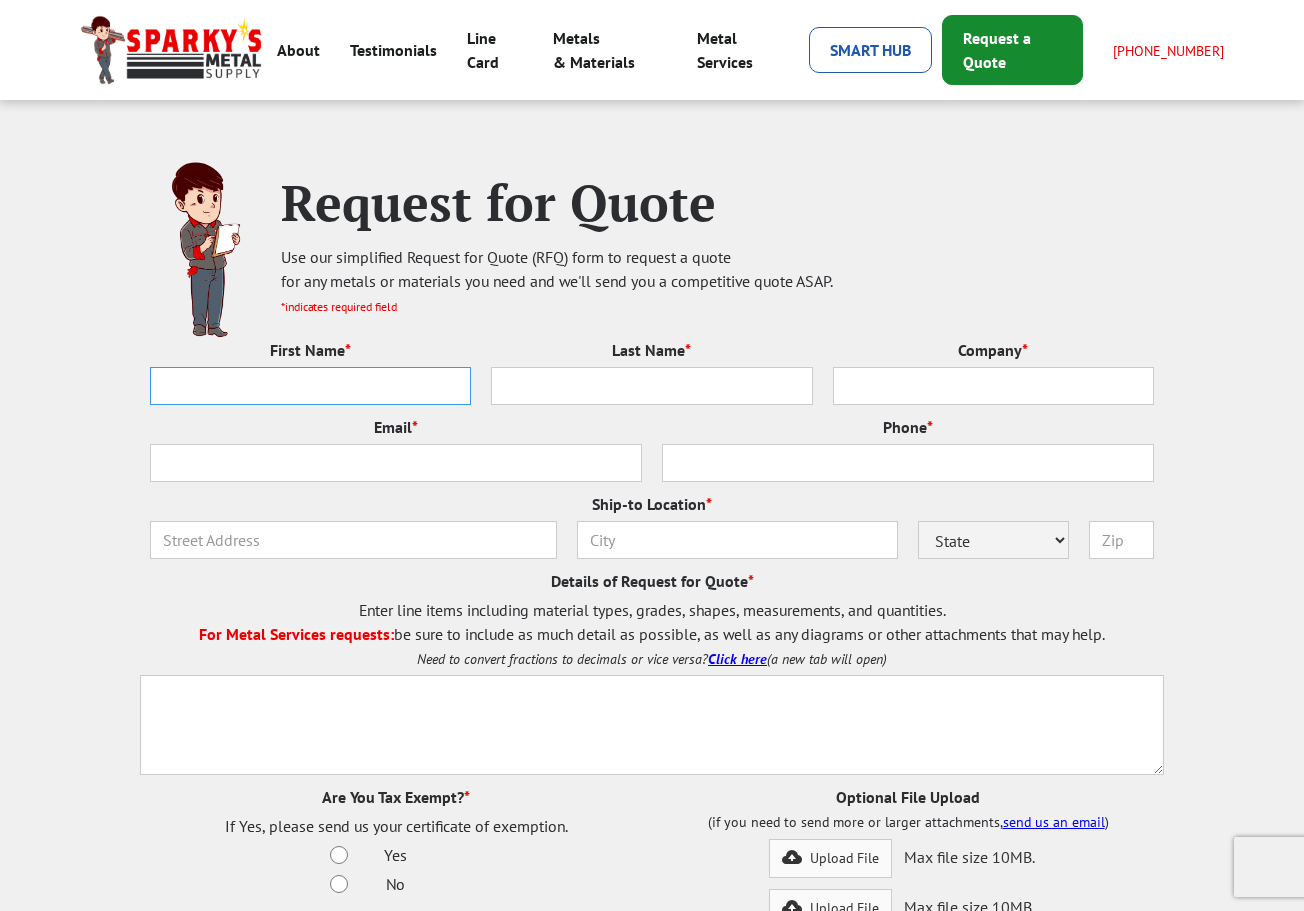 click on "First Name *" at bounding box center [310, 386] 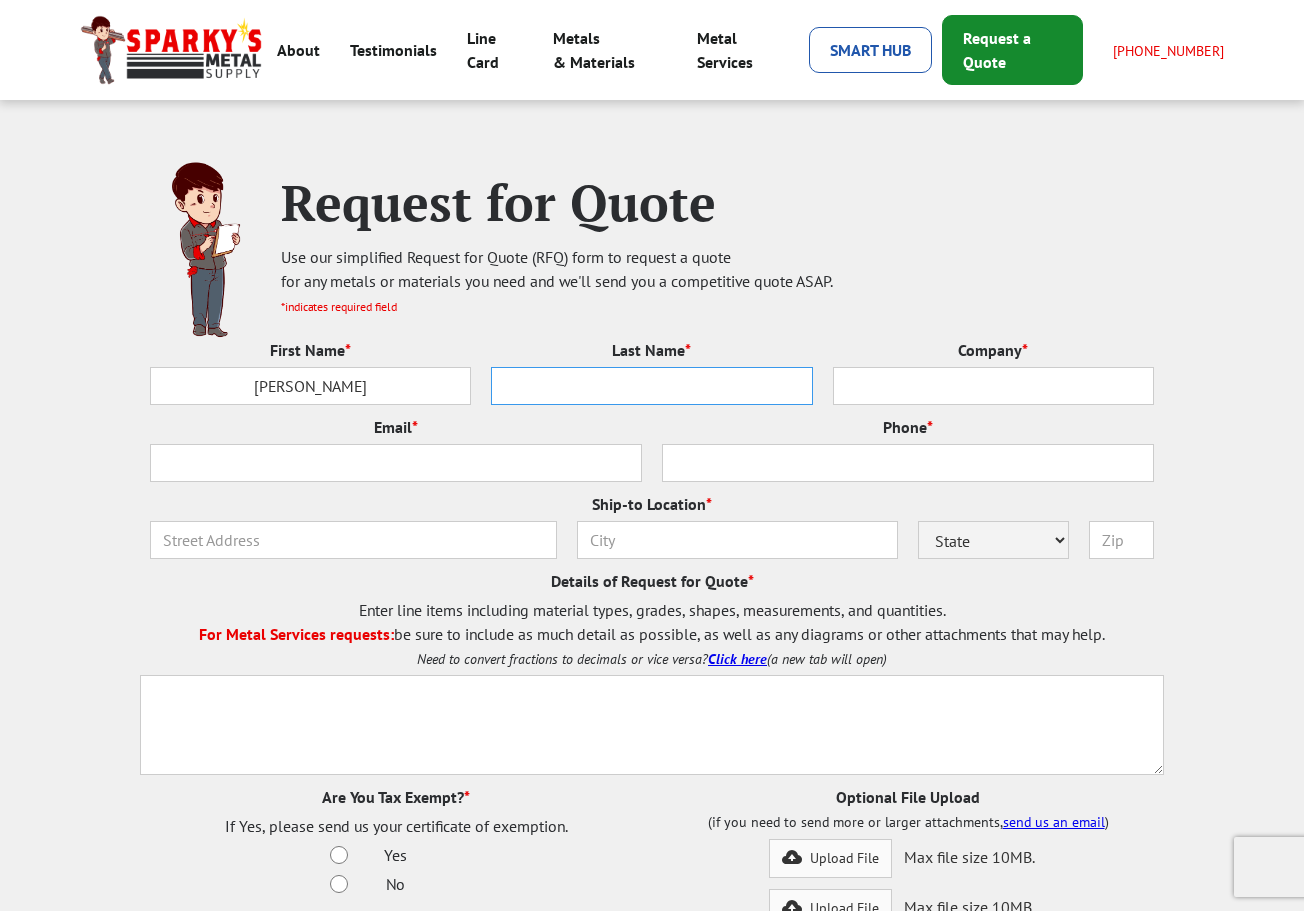 type on "[PERSON_NAME]" 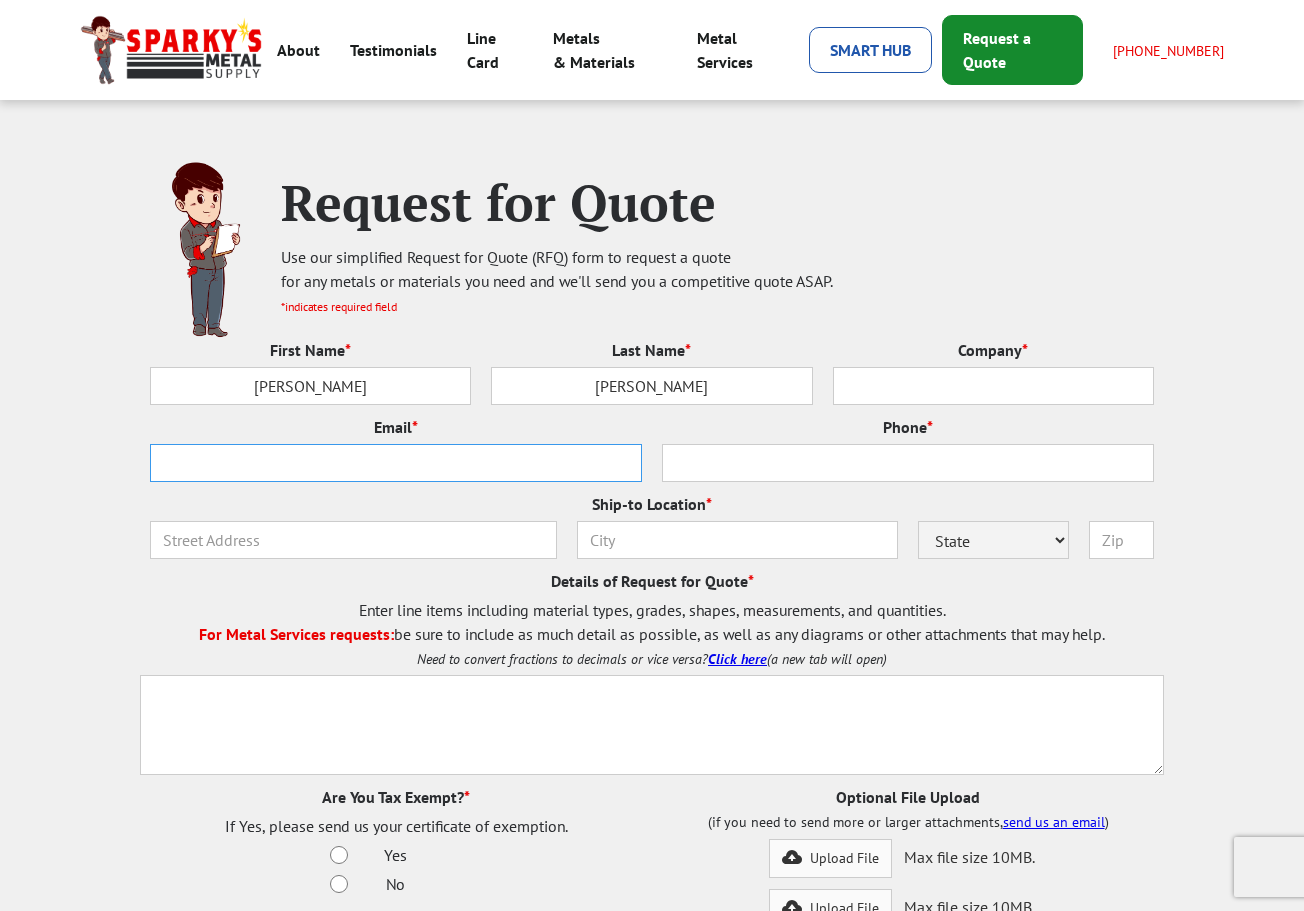 type on "[EMAIL_ADDRESS][DOMAIN_NAME]" 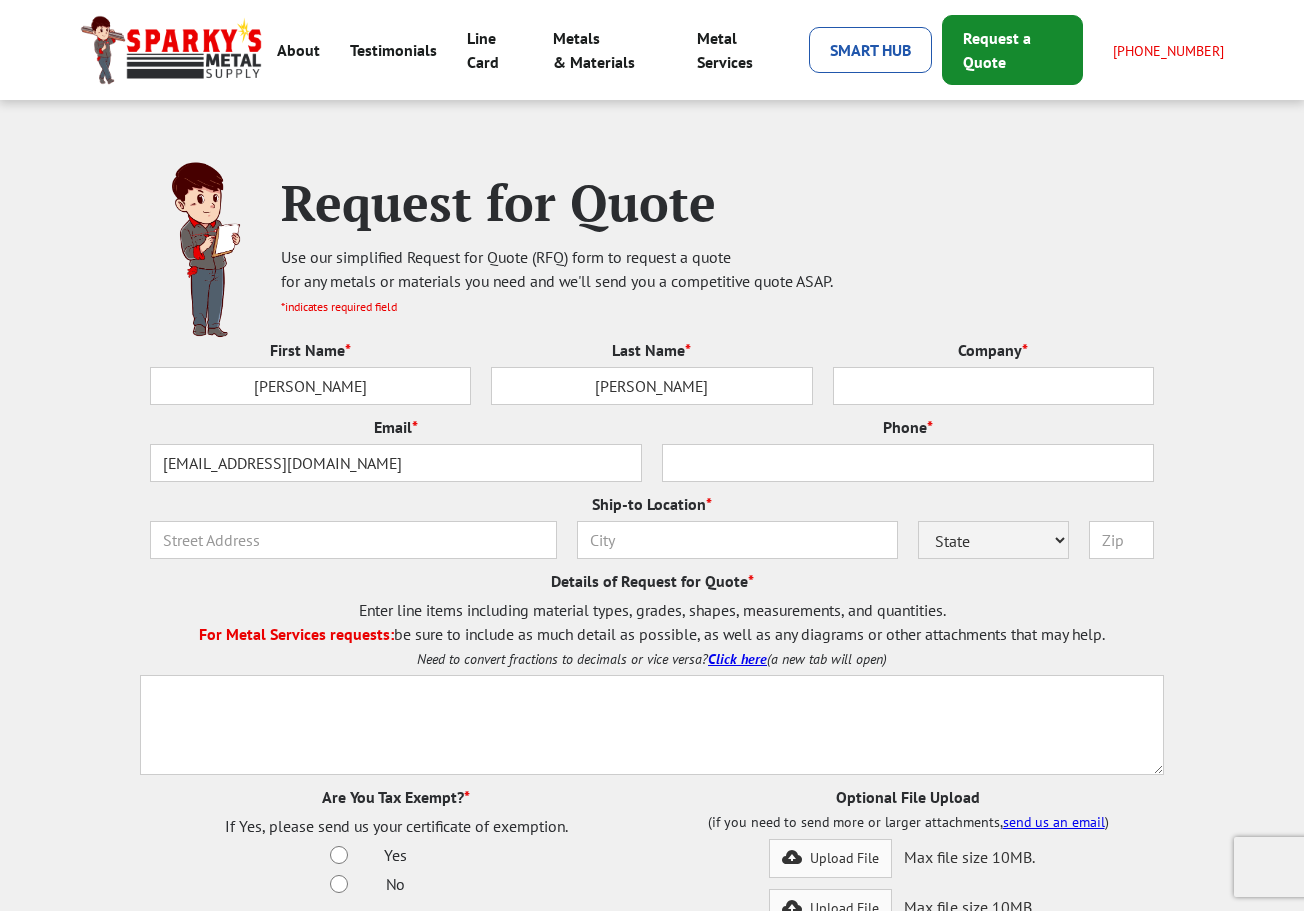 type on "6466171834" 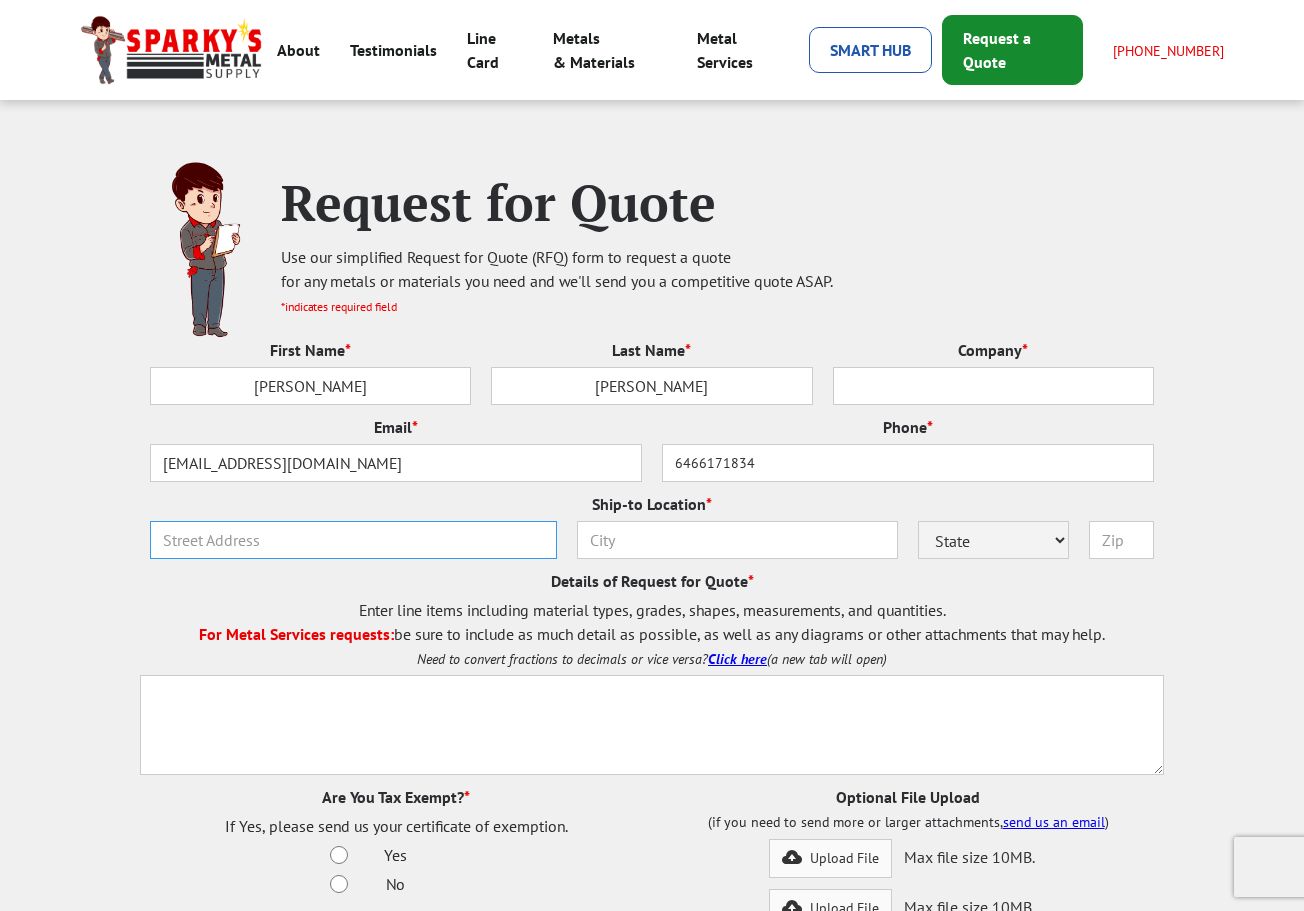 type on "[STREET_ADDRESS][PERSON_NAME]" 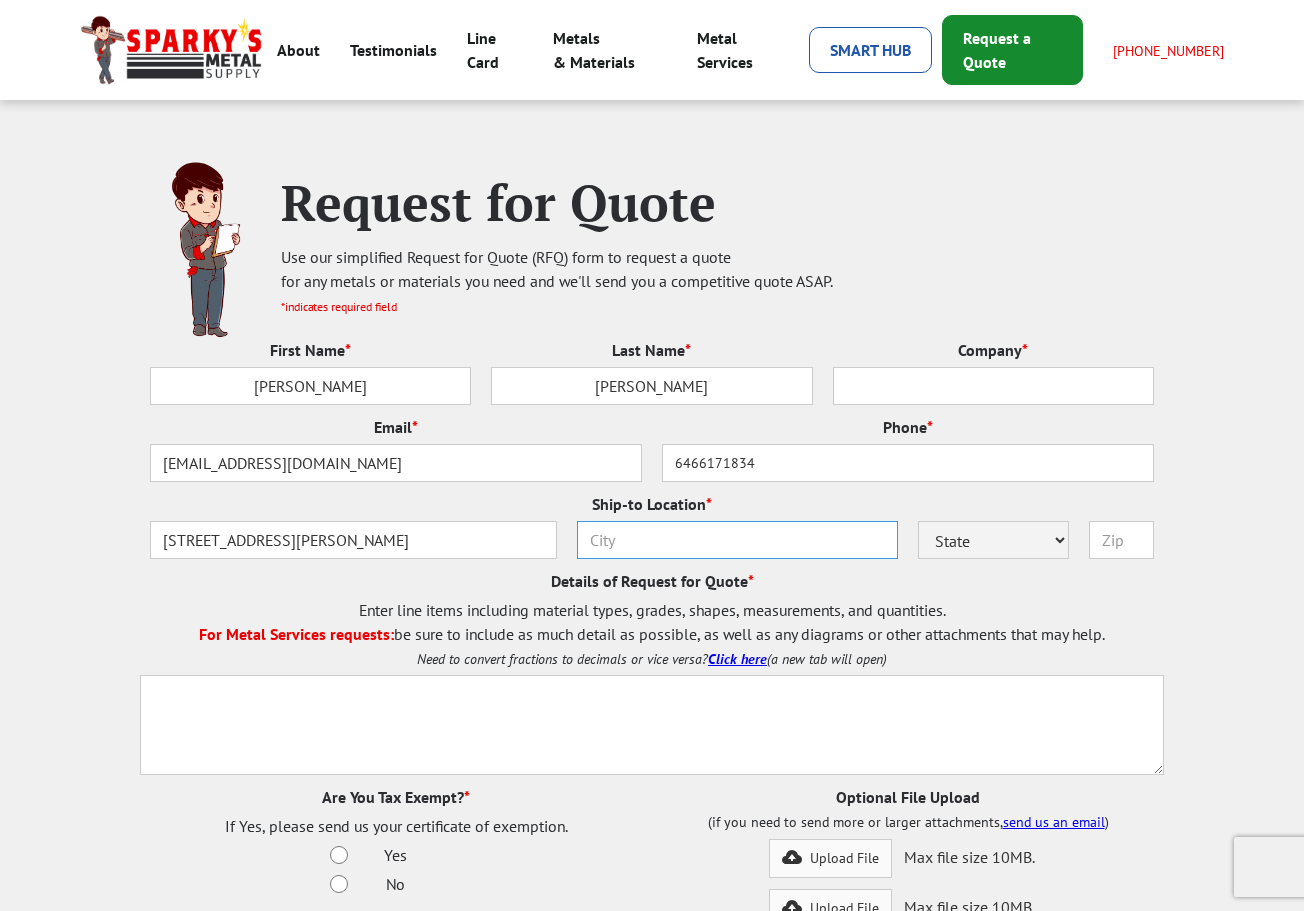 type on "Skaneateles" 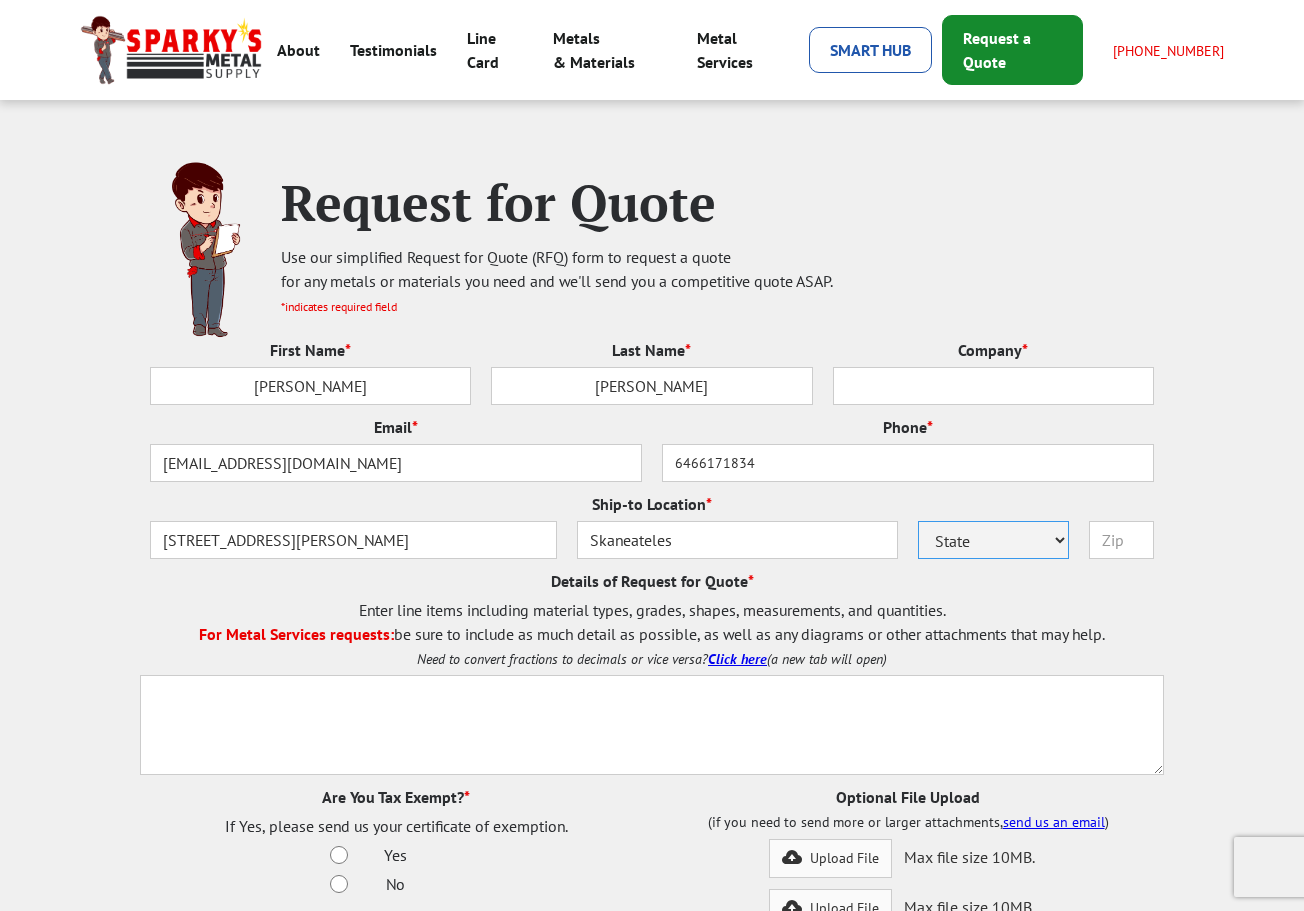 select on "NY" 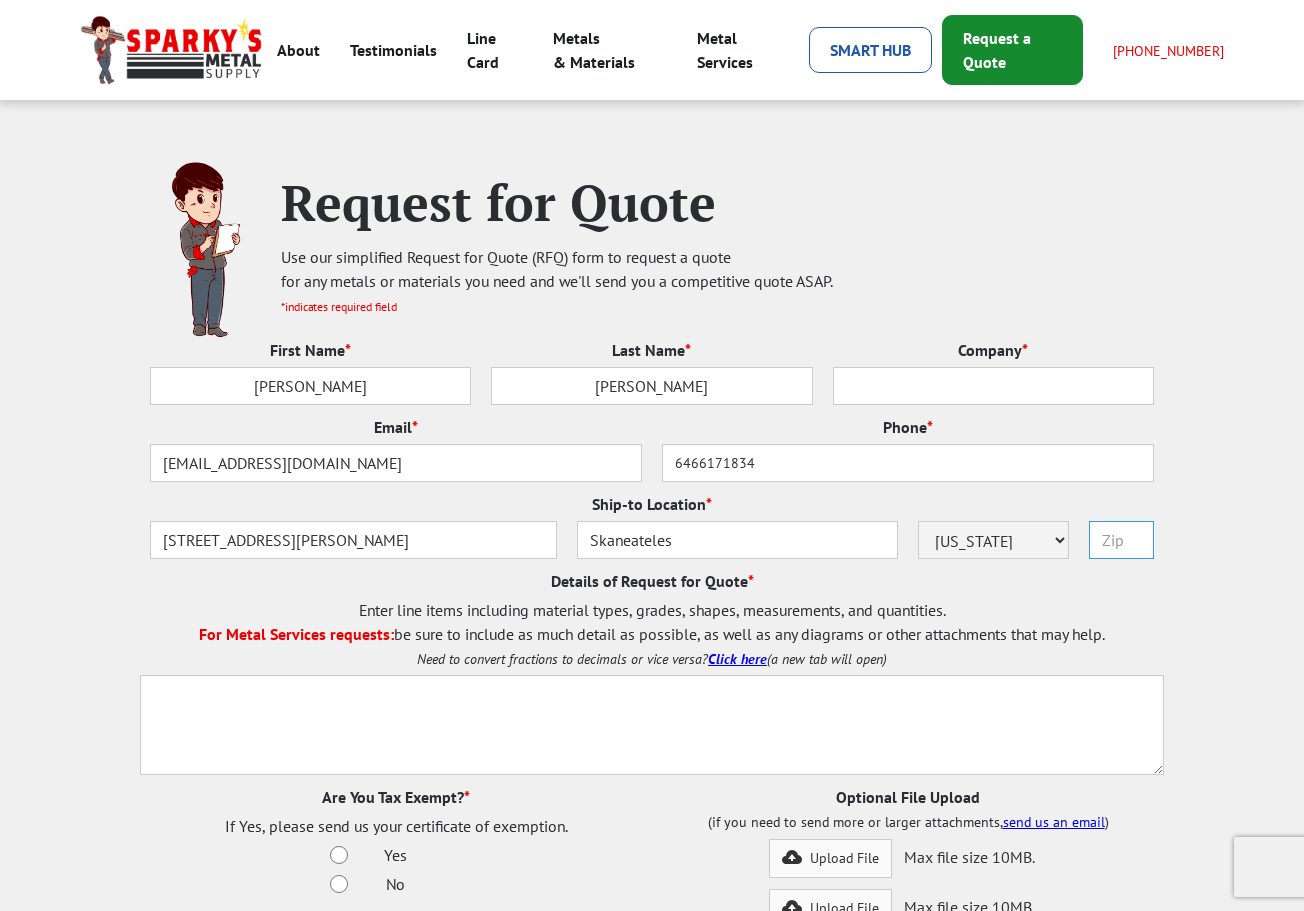 type on "13152" 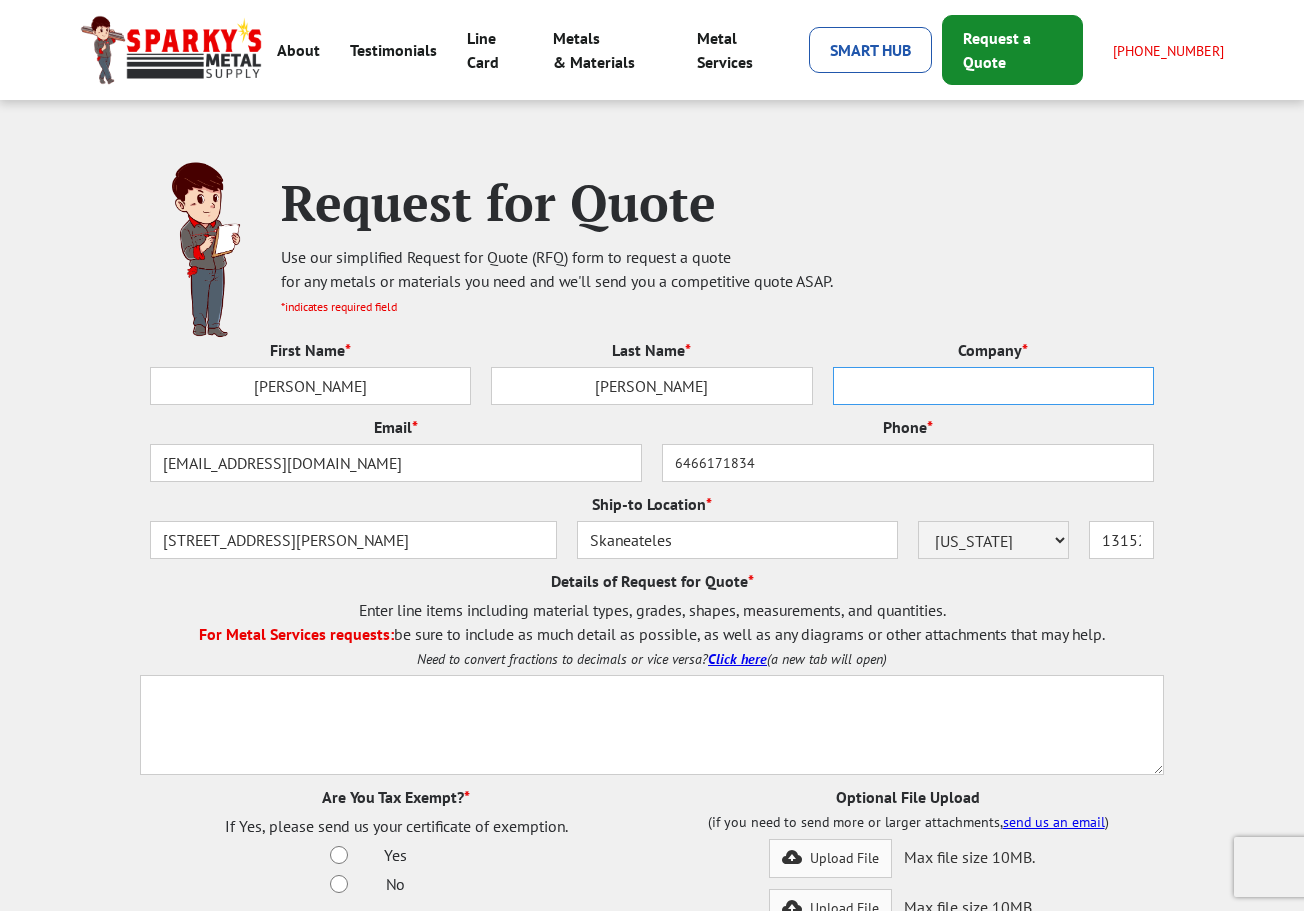 click on "Company *" at bounding box center [993, 386] 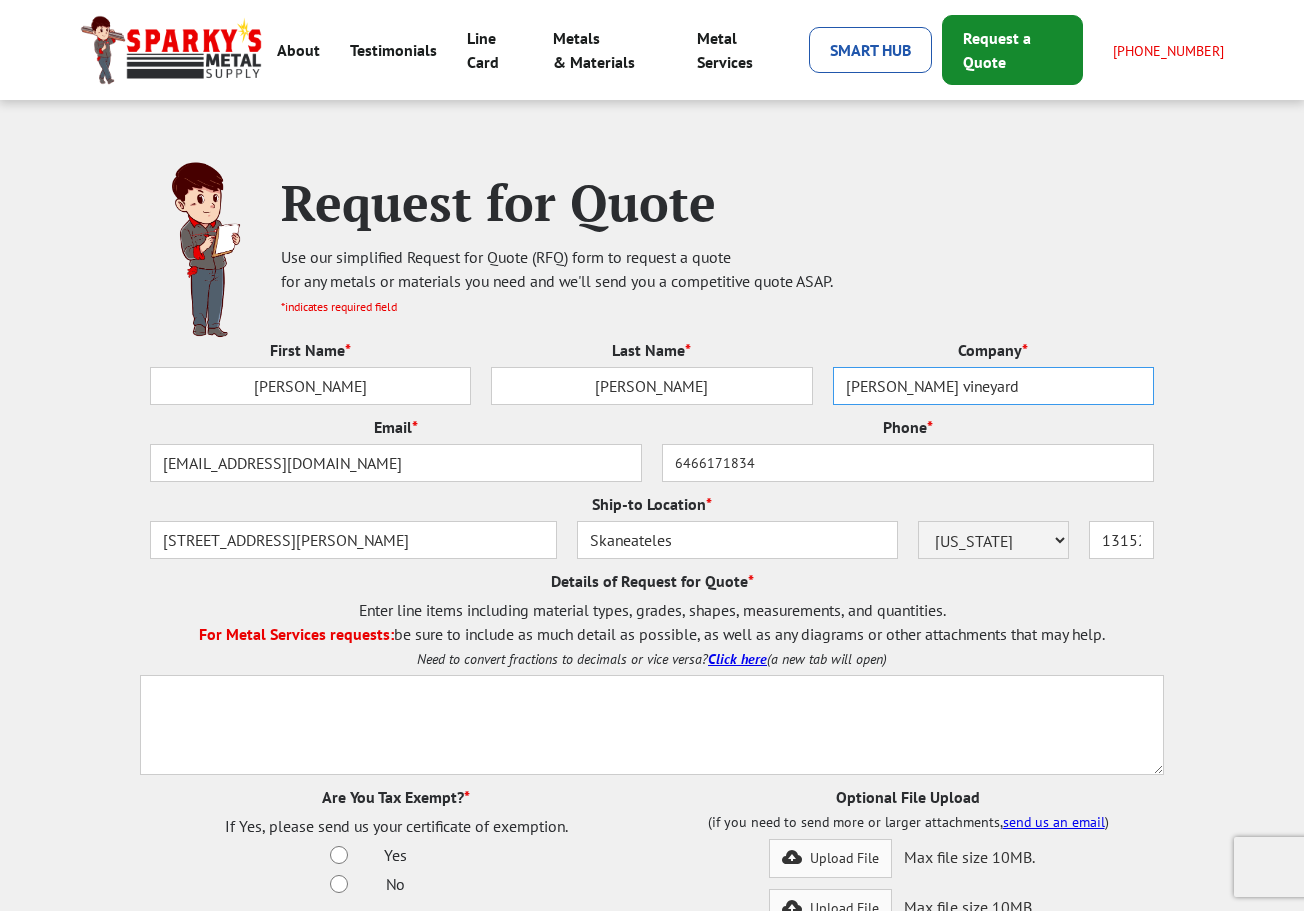 type on "[PERSON_NAME] vineyard" 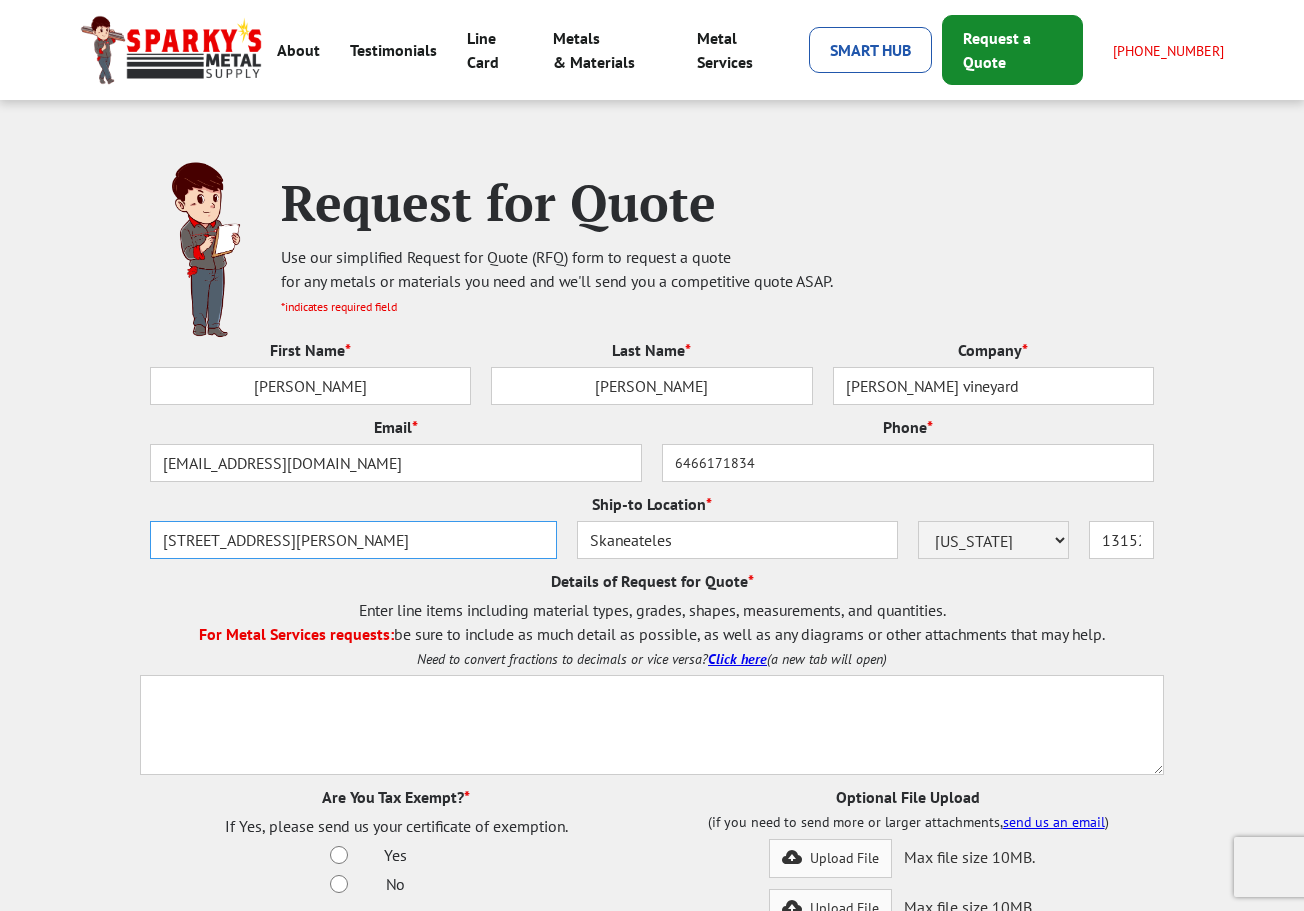 drag, startPoint x: 378, startPoint y: 553, endPoint x: 7, endPoint y: 507, distance: 373.84088 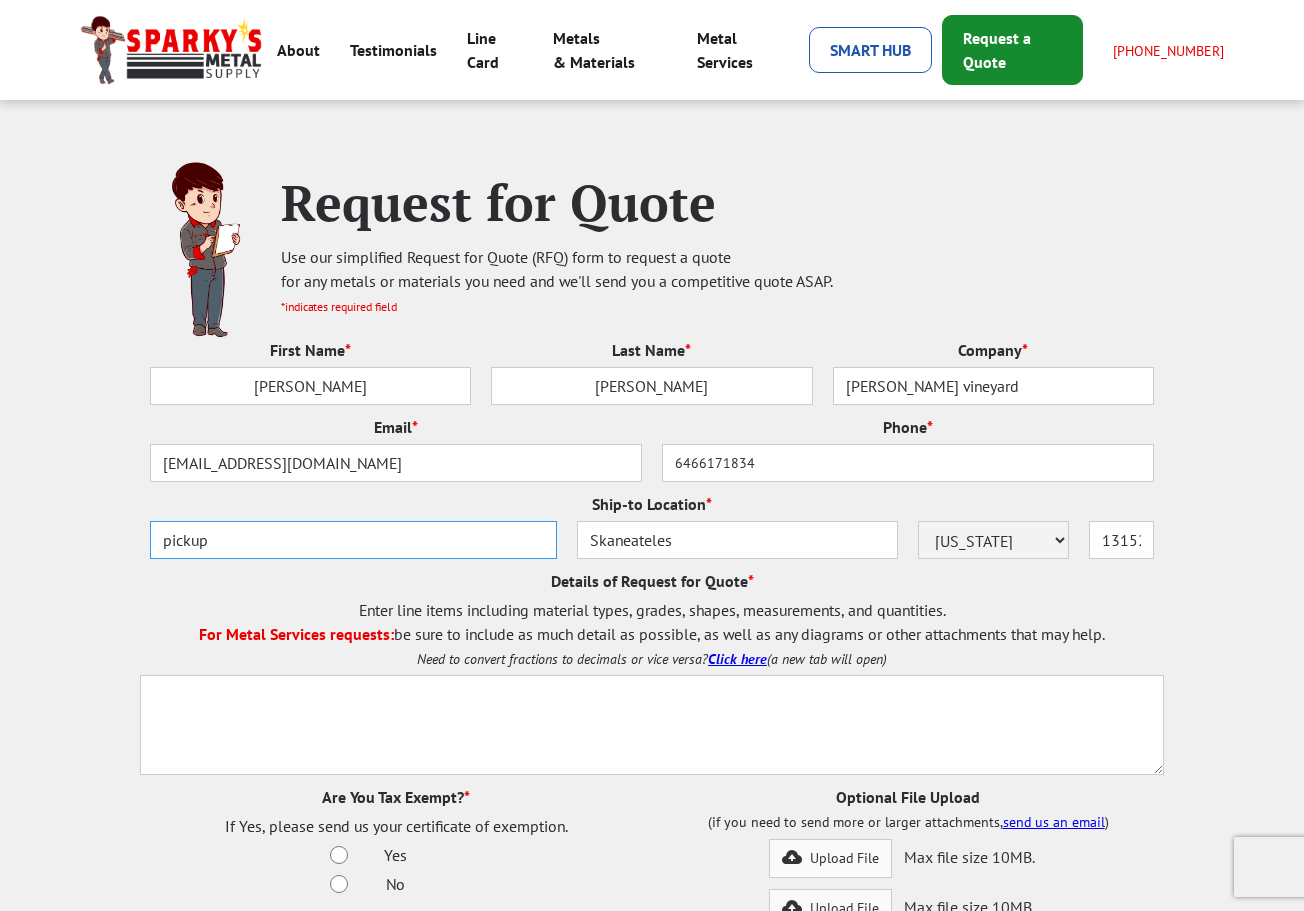 type on "pickup" 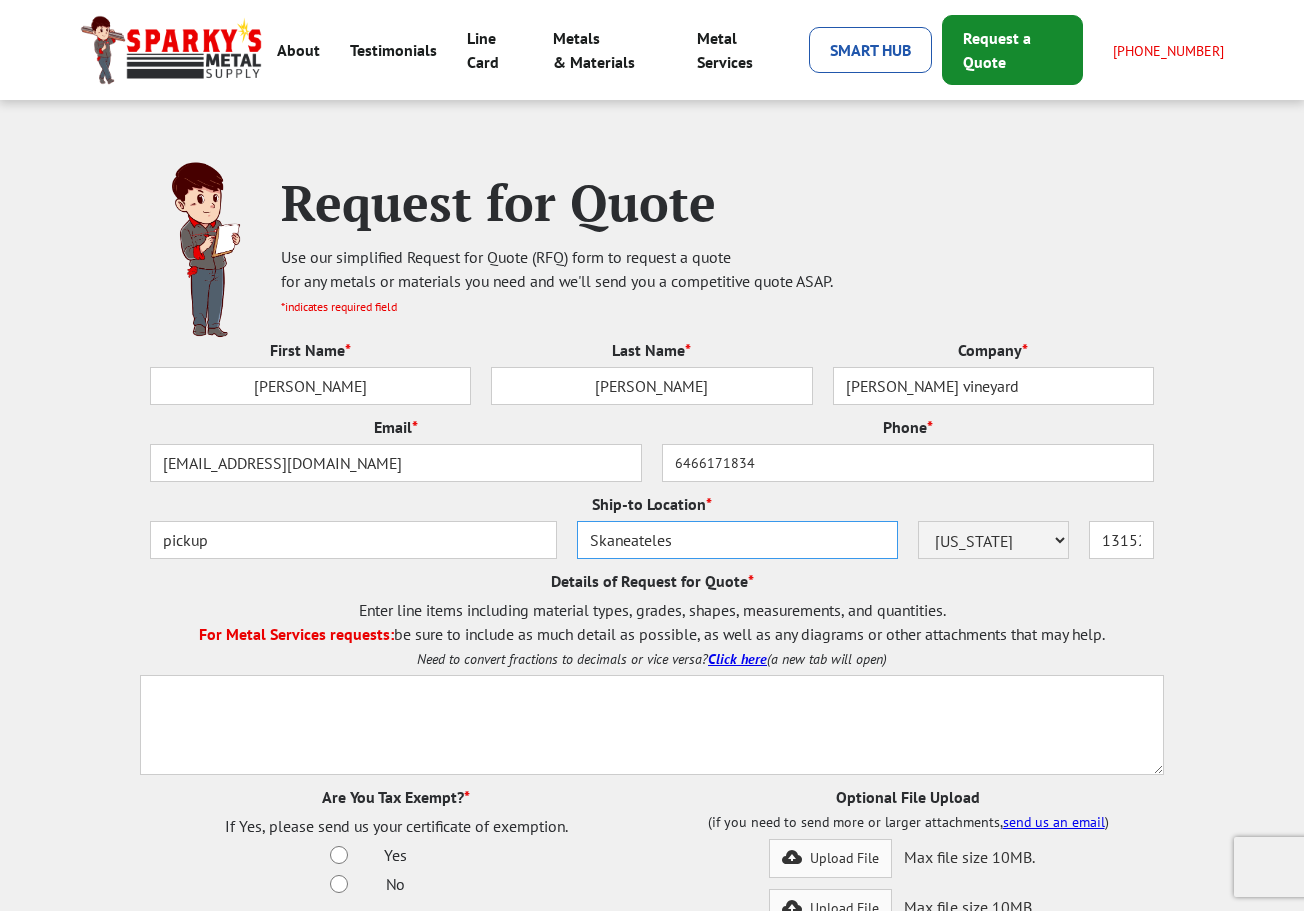 drag, startPoint x: 695, startPoint y: 551, endPoint x: 405, endPoint y: 525, distance: 291.16318 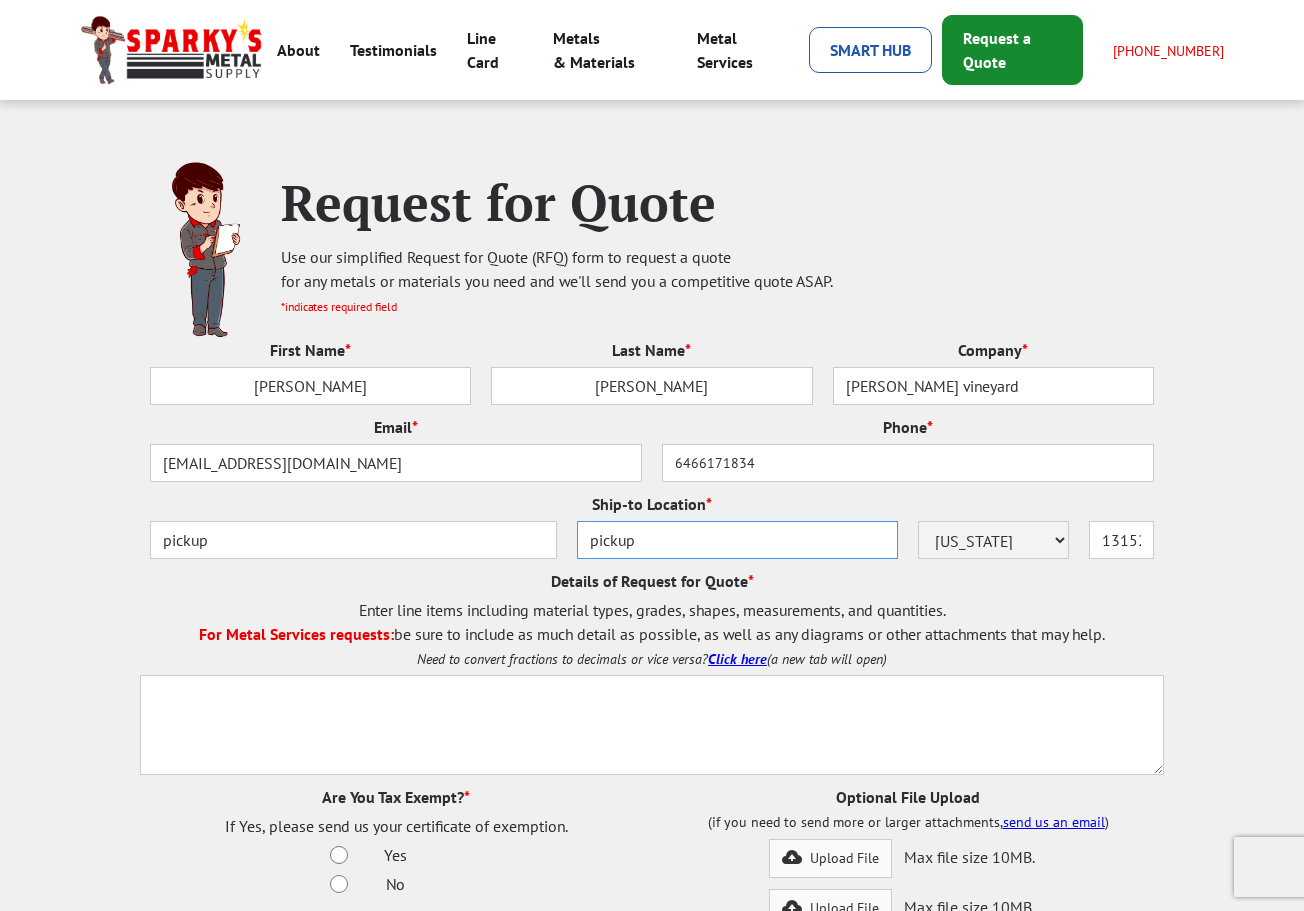type on "pickup" 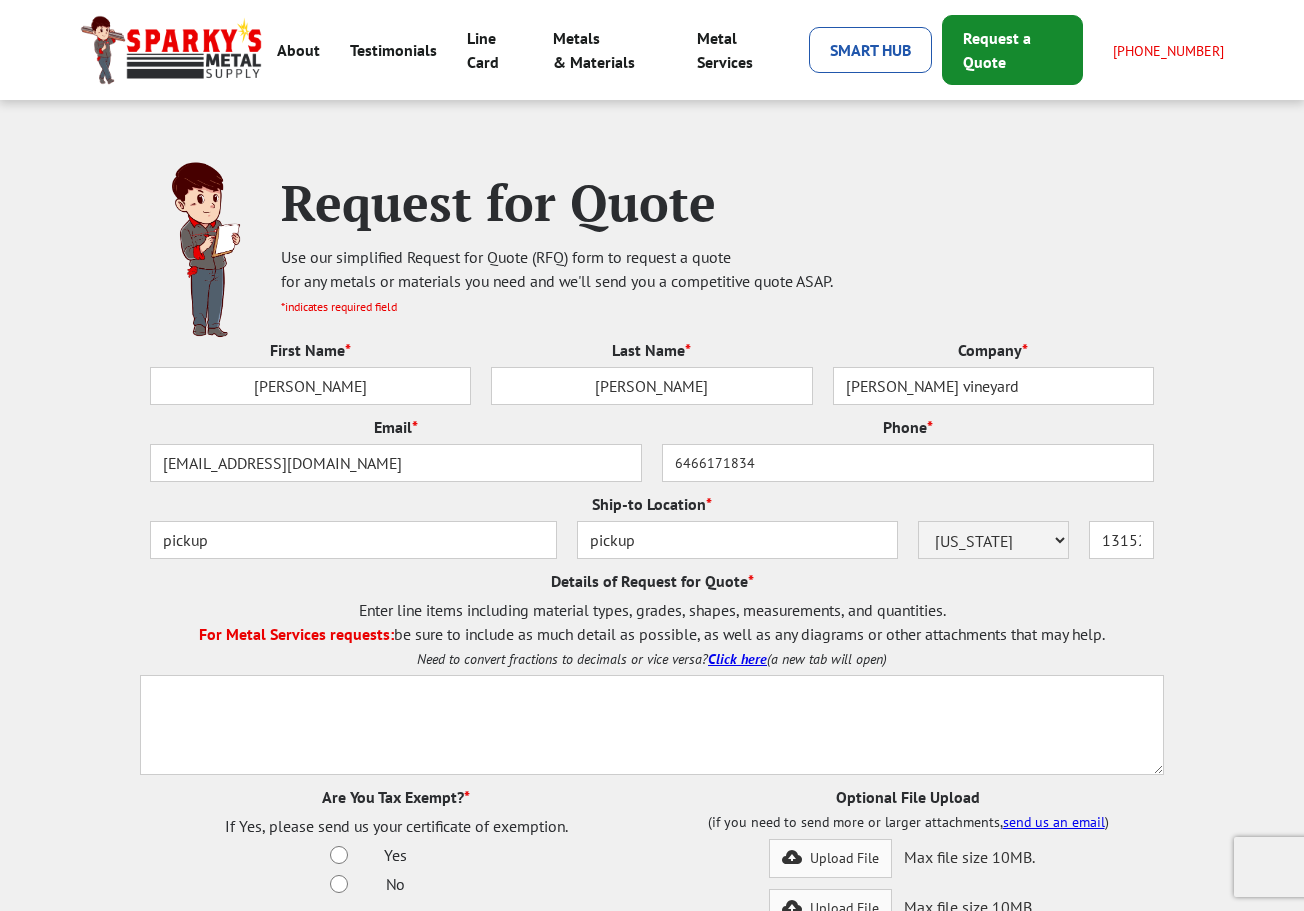 click on "Request for Quote Use our simplified Request for Quote (RFQ) form to request a quote  for any metals or materials you need and we'll send you a competitive quote ASAP. *indicates required field First Name * [PERSON_NAME] Last Name * [PERSON_NAME] Company * [PERSON_NAME] vineyard Email * [EMAIL_ADDRESS][DOMAIN_NAME] Phone * [PHONE_NUMBER] Ship-to Location * pickup pickup State [US_STATE] [US_STATE] [US_STATE] [US_STATE] [US_STATE] [US_STATE] [US_STATE] [US_STATE] [US_STATE] [US_STATE] [US_STATE] [US_STATE] [US_STATE] [US_STATE] [US_STATE] [US_STATE] [US_STATE] [US_STATE] [US_STATE] [US_STATE] [US_STATE] [US_STATE] [US_STATE] [US_STATE] [US_STATE] [US_STATE] [US_STATE] [US_STATE] [US_STATE] [US_STATE] [US_STATE] [US_STATE] [US_STATE] [US_STATE] [US_STATE] [US_STATE] [US_STATE] [GEOGRAPHIC_DATA] [US_STATE] [US_STATE] [US_STATE] [US_STATE] [US_STATE] [US_STATE] [US_STATE] [US_STATE] [US_STATE] [US_STATE] [GEOGRAPHIC_DATA][US_STATE][GEOGRAPHIC_DATA] [US_STATE] [US_STATE] [US_STATE][PERSON_NAME][US_STATE] [US_STATE][PERSON_NAME] [US_STATE] [US_STATE] 13152 Details of Request for Quote * For Metal Services requests: Need to convert fractions to decimals or vice versa?  *" at bounding box center (652, 661) 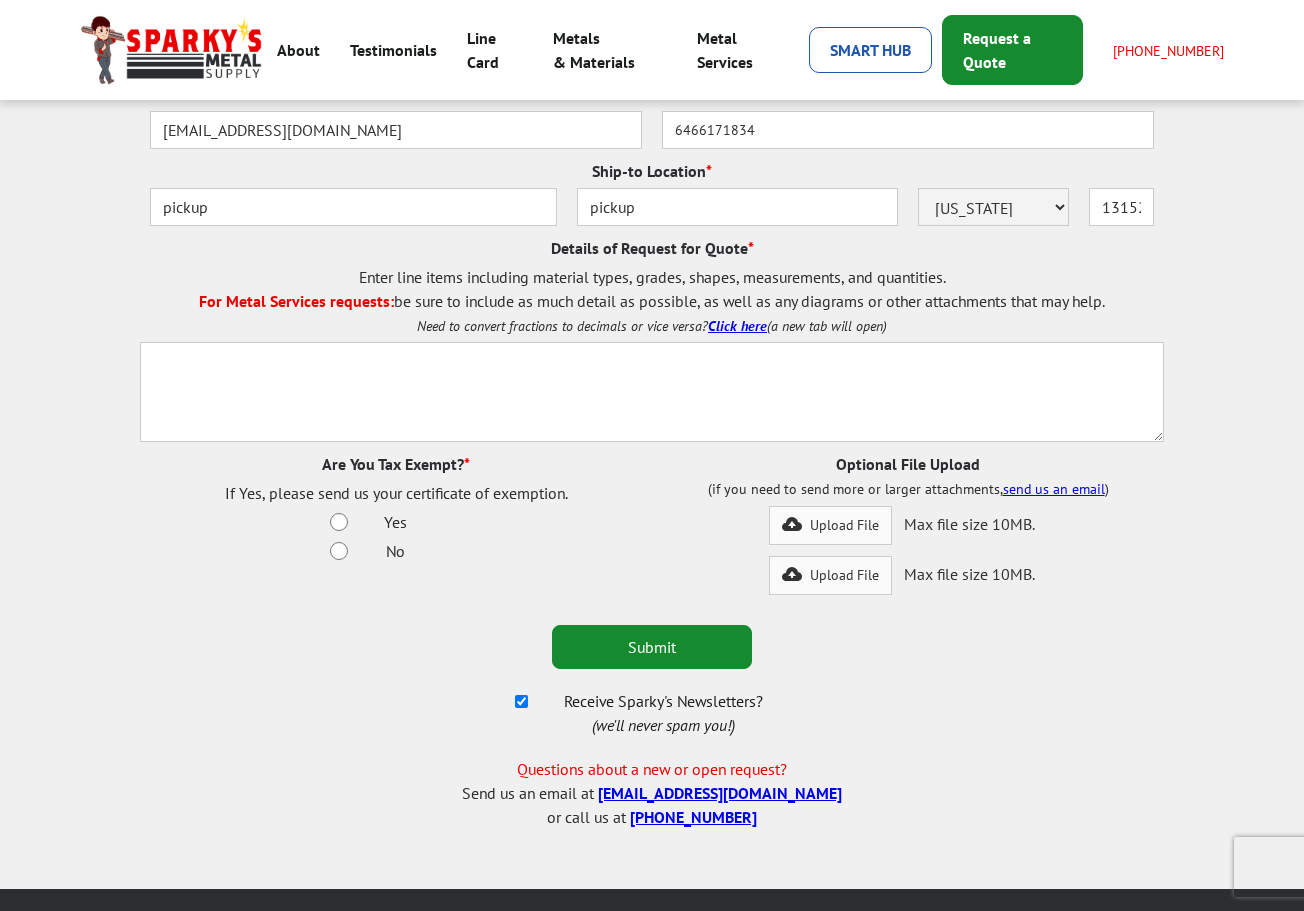 click on "Yes" at bounding box center (339, 522) 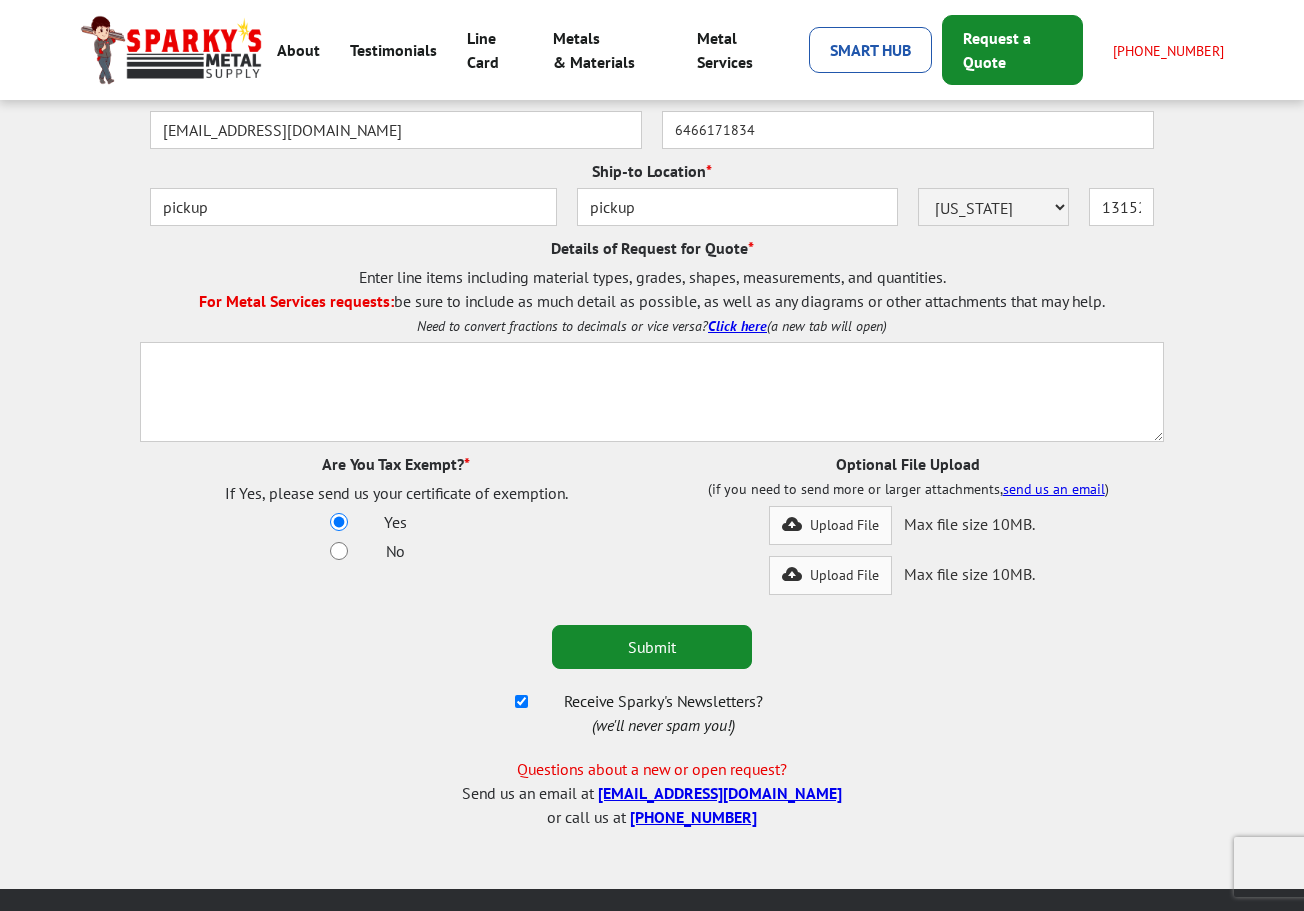 click on "Receive Sparky's Newsletters? (we'll never spam you!)" at bounding box center [663, 713] 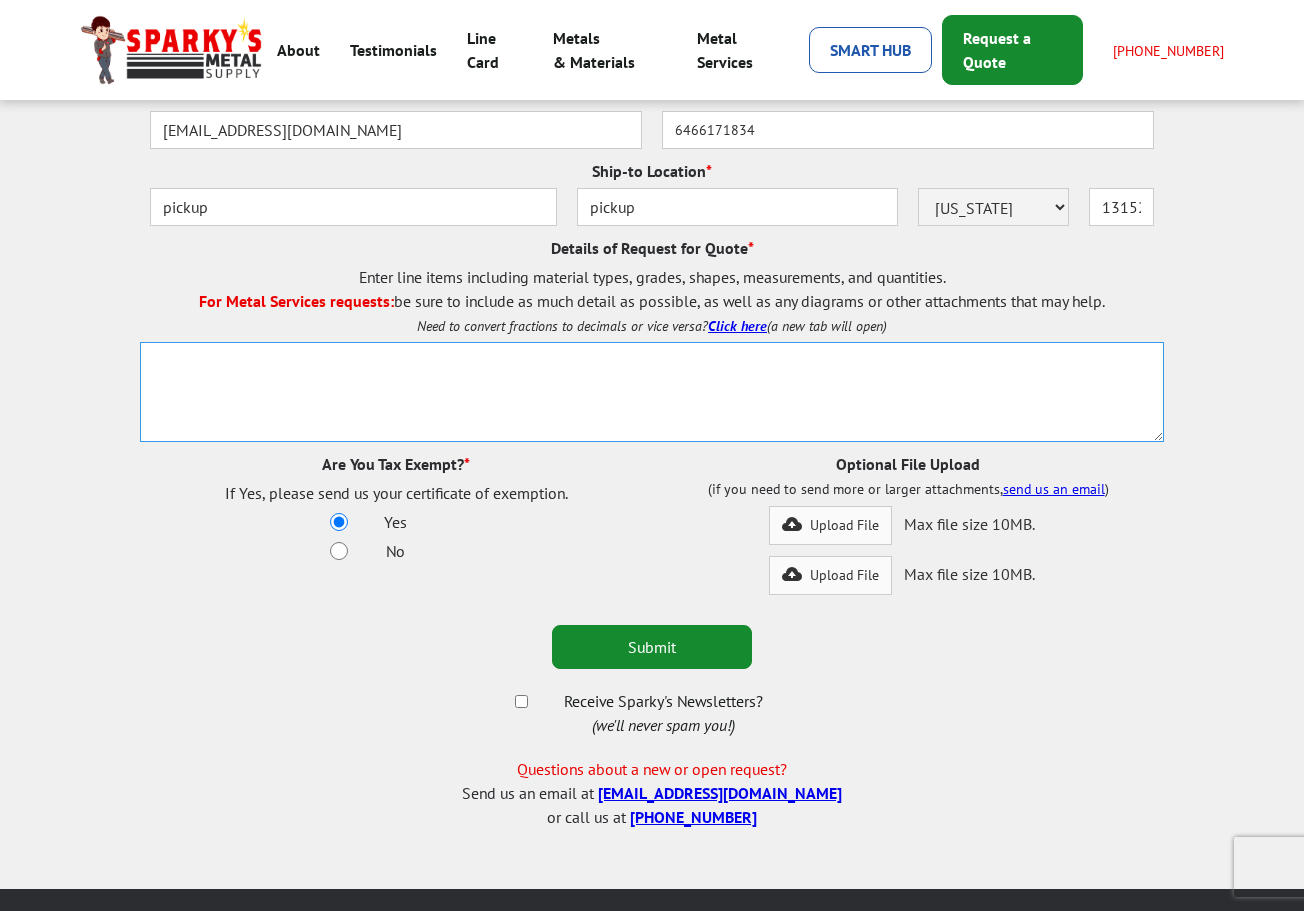 click on "Enter line items including material types, grades, shapes, measurements, and quantities. For Metal Services requests:  be sure to include as much detail as possible, as well as any diagrams or other attachments that may help. Need to convert fractions to decimals or vice versa?  Click here  (a new tab will open)" at bounding box center (652, 392) 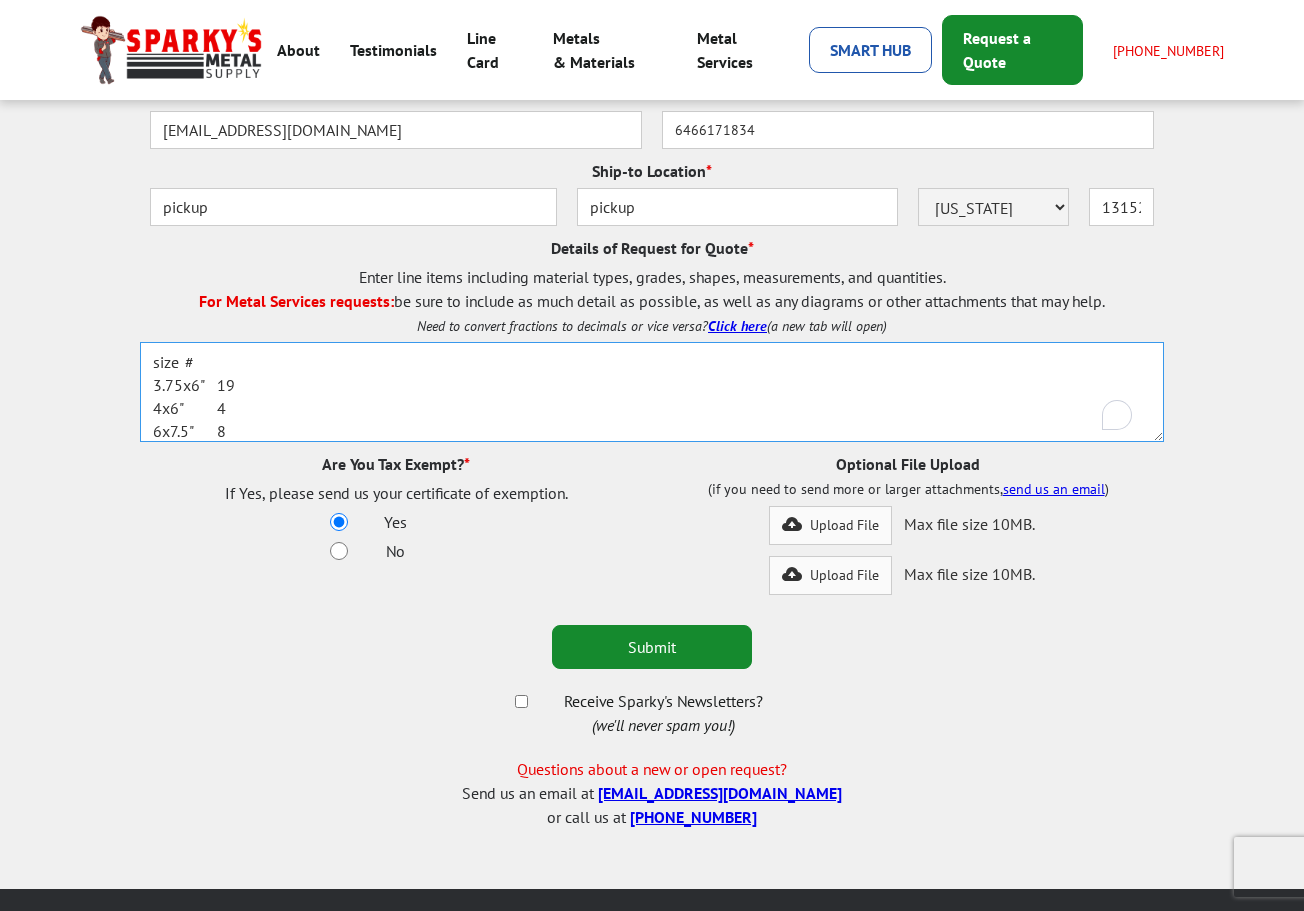 scroll, scrollTop: 182, scrollLeft: 0, axis: vertical 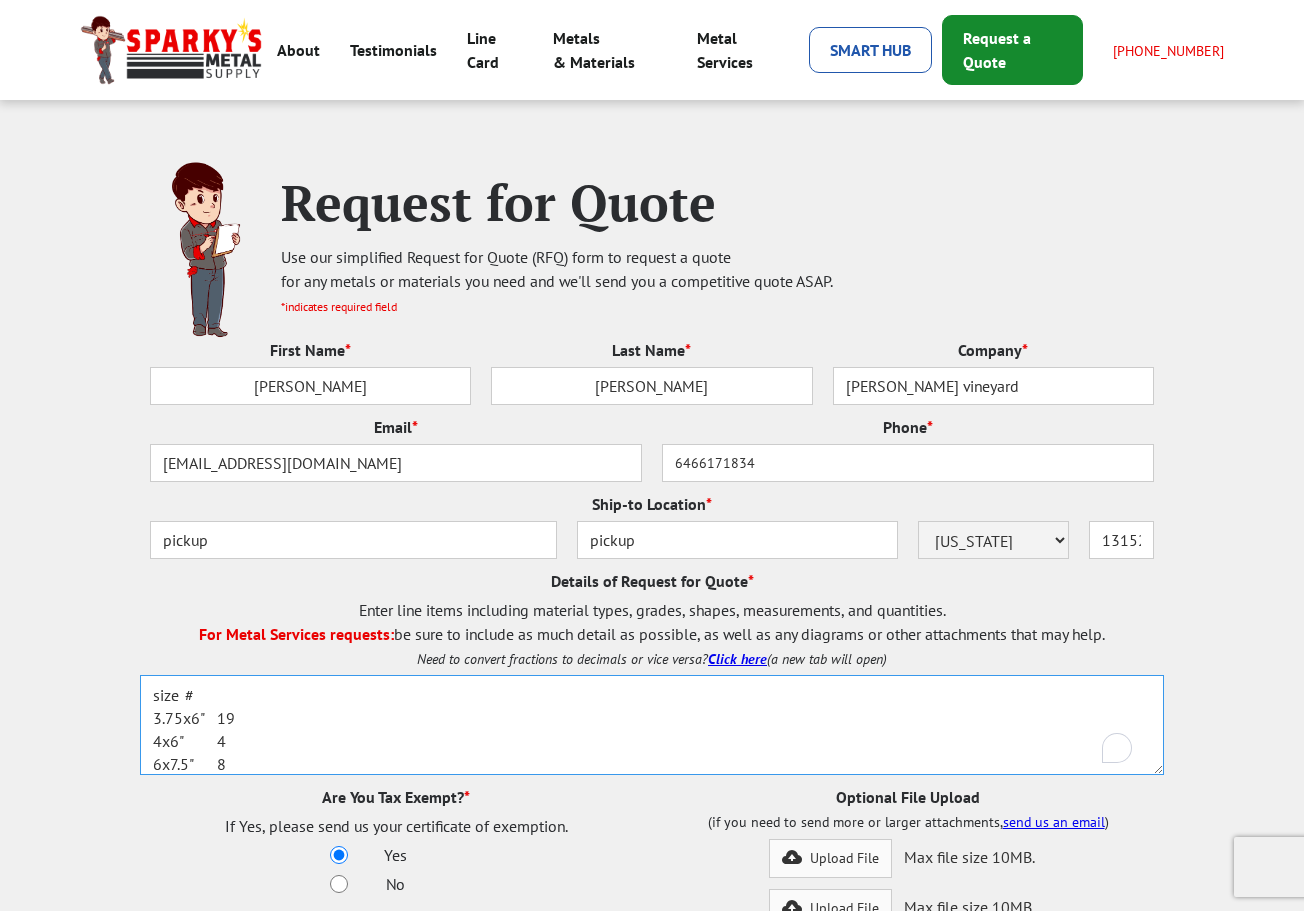 click on "size	#
3.75x6"	19
4x6"	4
6x7.5"	8
4.5x7.5"	17
5.25x7.5"	6
1.5x7.5"	6
3.5x7.5"	8
.8x7.5"	1
4.2x7.5"	1
.45x7.5"	1" at bounding box center [652, 725] 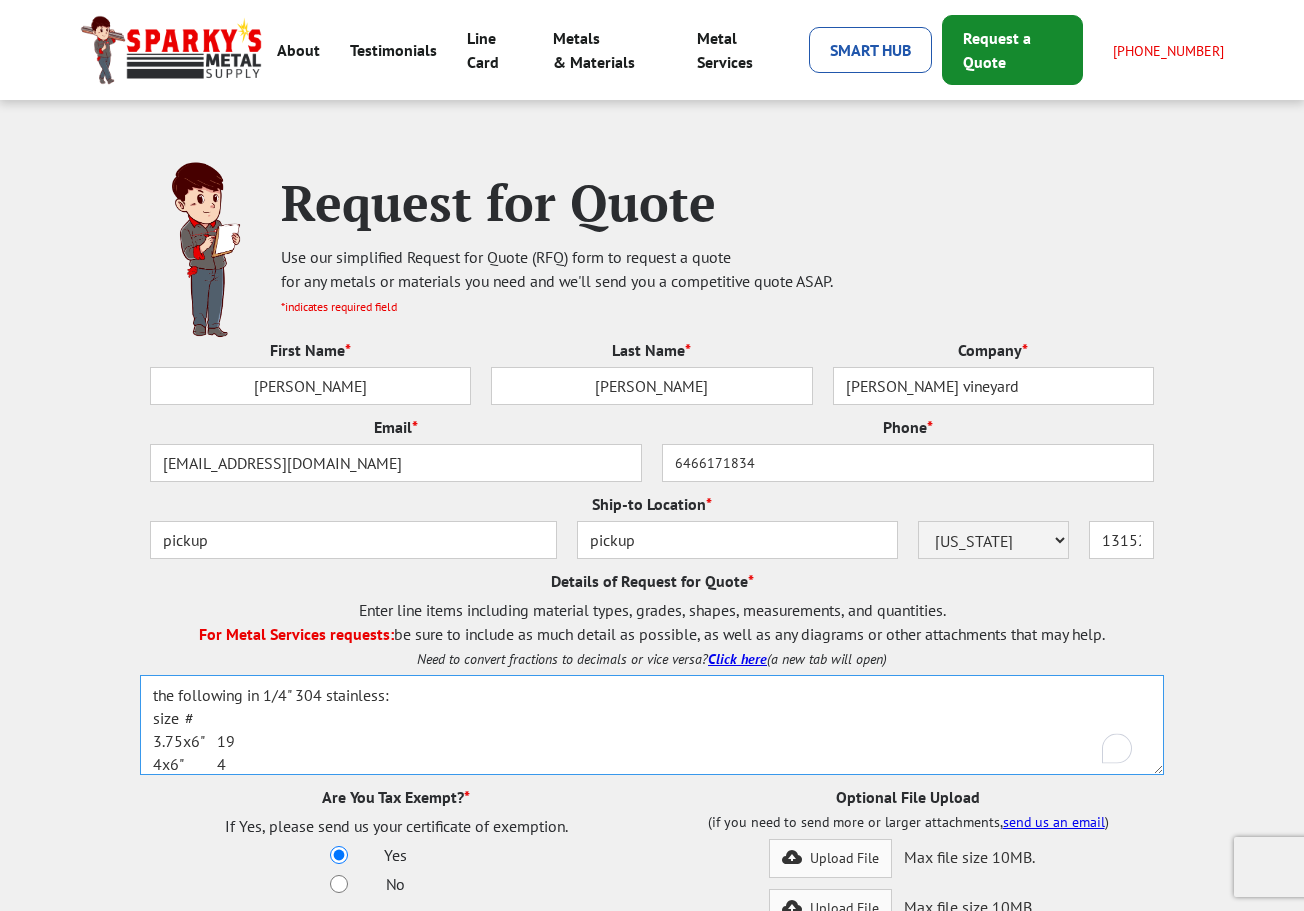 click on "the following in 1/4" 304 stainless:
size	#
3.75x6"	19
4x6"	4
6x7.5"	8
4.5x7.5"	17
5.25x7.5"	6
1.5x7.5"	6
3.5x7.5"	8
.8x7.5"	1
4.2x7.5"	1
.45x7.5"	1" at bounding box center [652, 725] 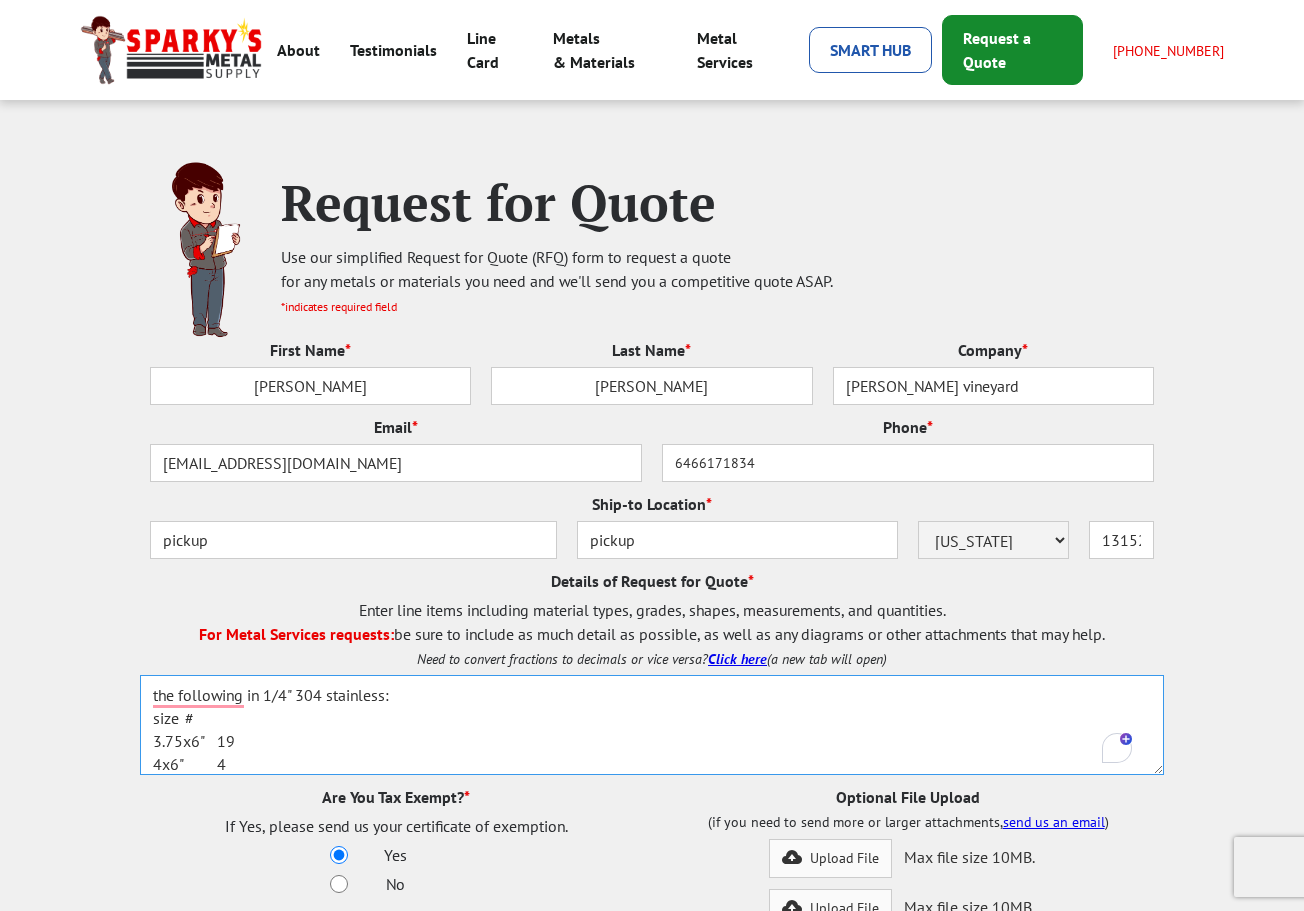 click on "the following in 1/4" 304 stainless:
size	#
3.75x6"	19
4x6"	4
6x7.5"	8
4.5x7.5"	17
5.25x7.5"	6
1.5x7.5"	6
3.5x7.5"	8
.8x7.5"	1
4.2x7.5"	1
.45x7.5"	1" at bounding box center [652, 725] 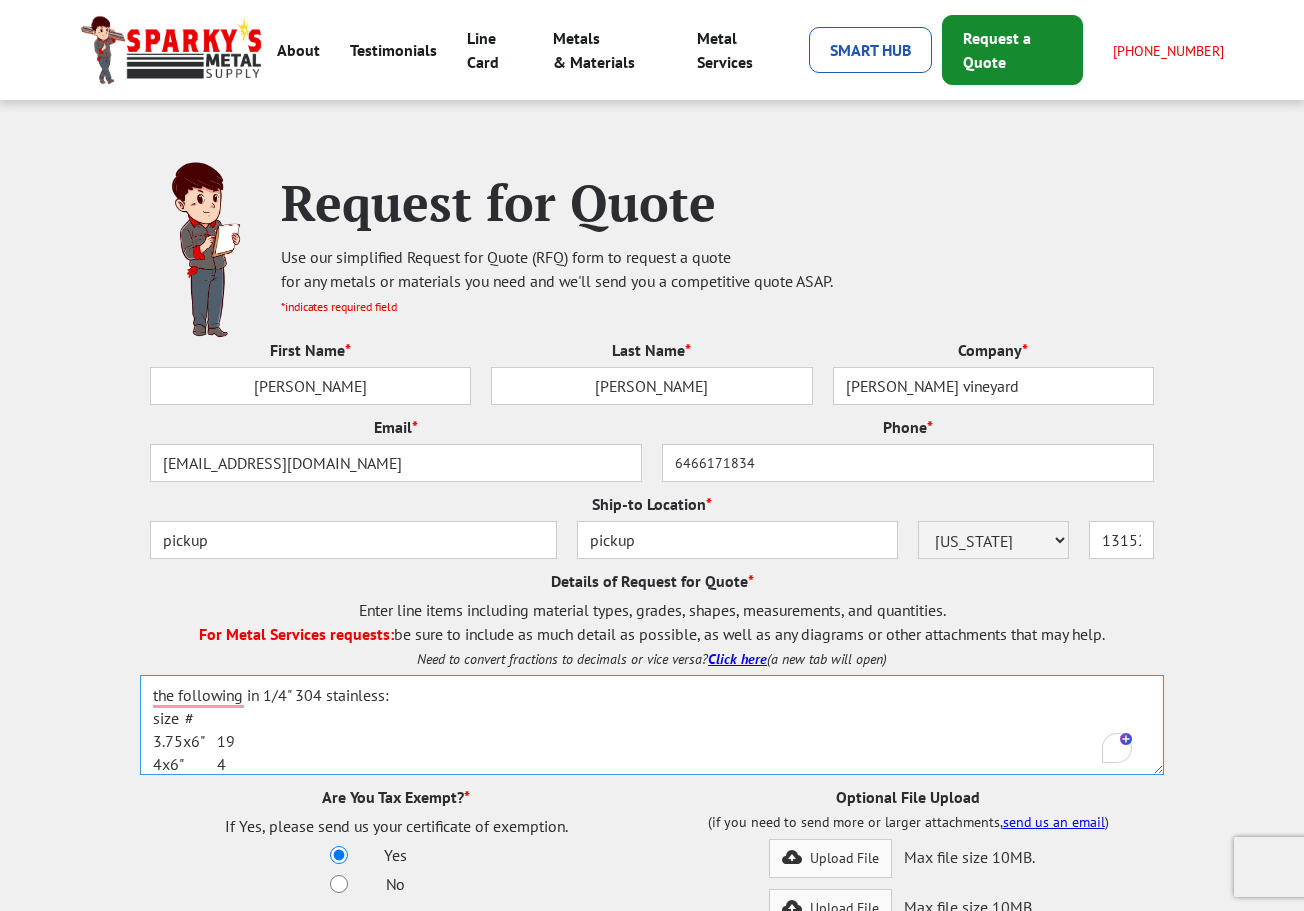 scroll, scrollTop: 214, scrollLeft: 0, axis: vertical 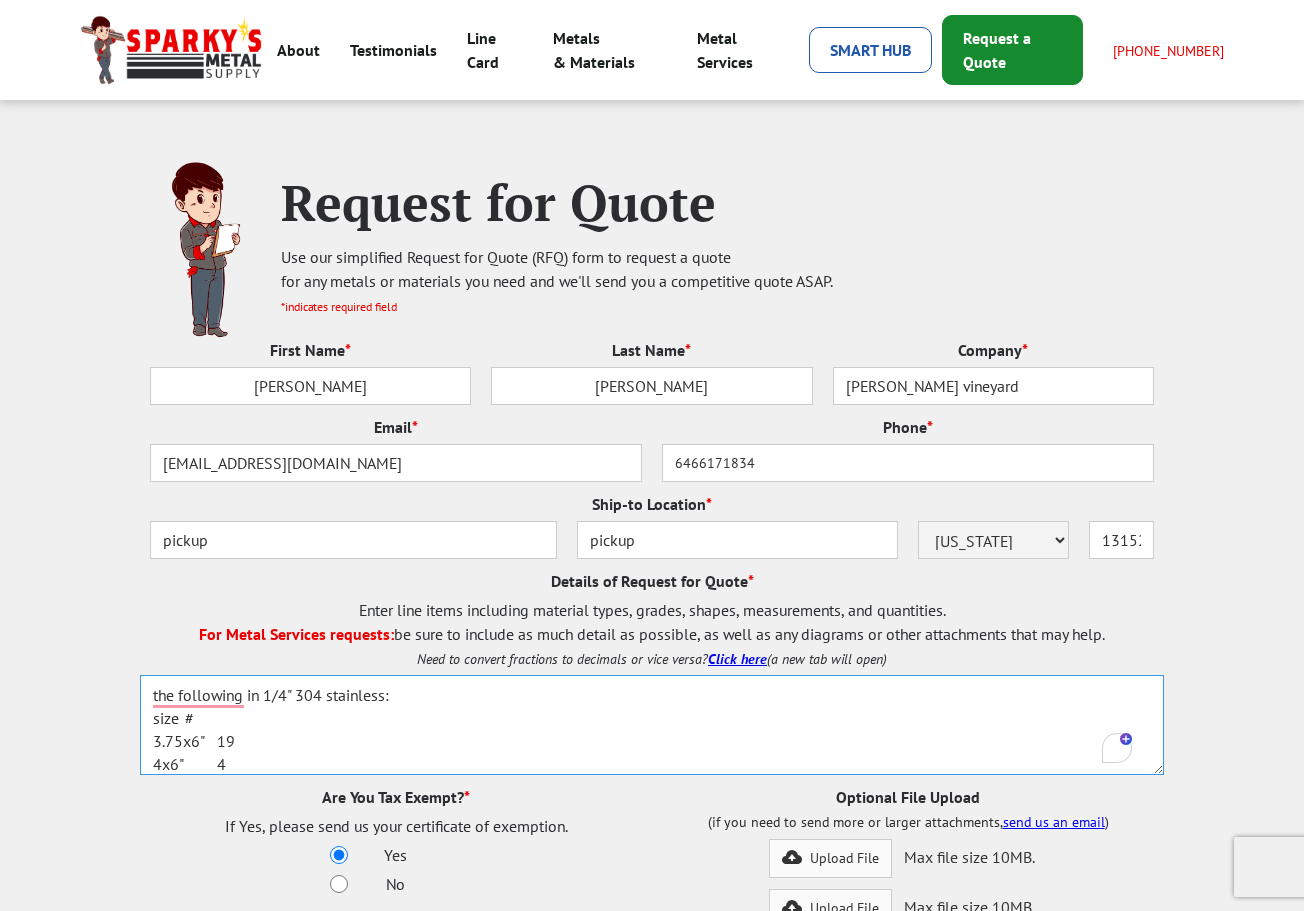 click on "the following in 1/4" 304 stainless:
size	#
3.75x6"	19
4x6"	4
6x7.5"	8
4.5x7.5"	17
5.25x7.5"	6
1.5x7.5"	6
3.5x7.5"	8
.8x7.5"	1
4.2x7.5"	1
.45x7.5"	1" at bounding box center (652, 725) 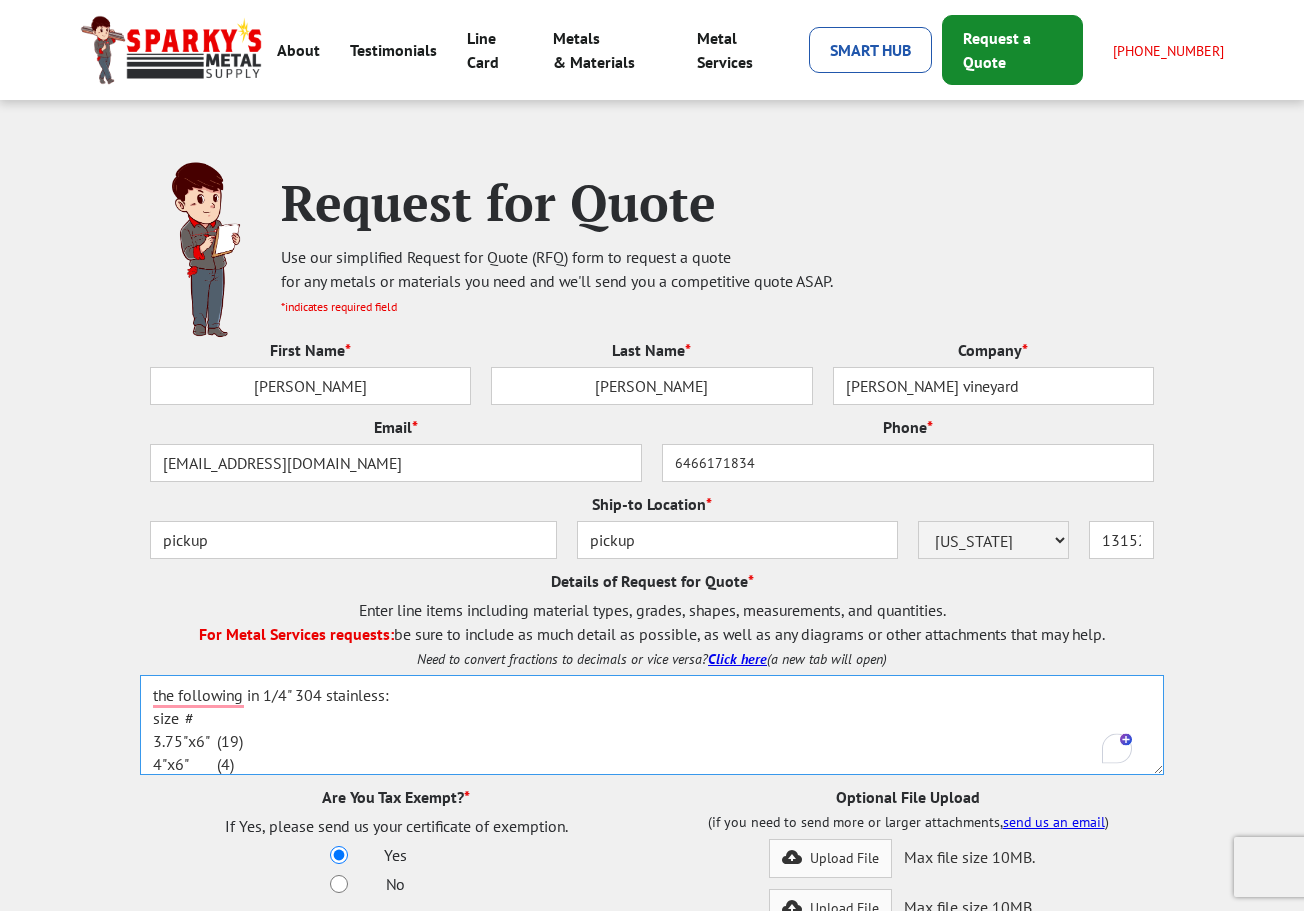 scroll, scrollTop: 22, scrollLeft: 0, axis: vertical 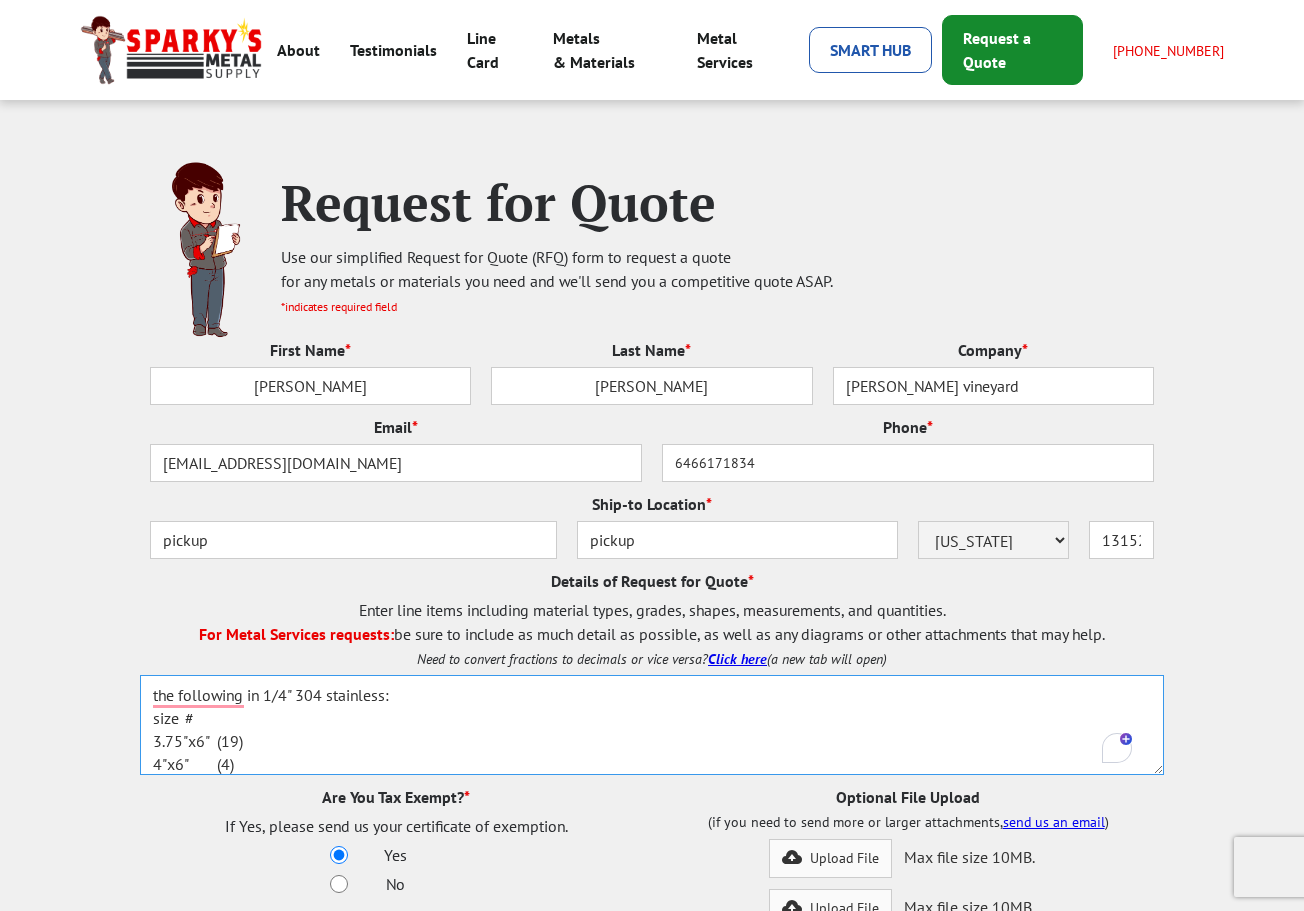drag, startPoint x: 389, startPoint y: 412, endPoint x: -8, endPoint y: -19, distance: 585.97784 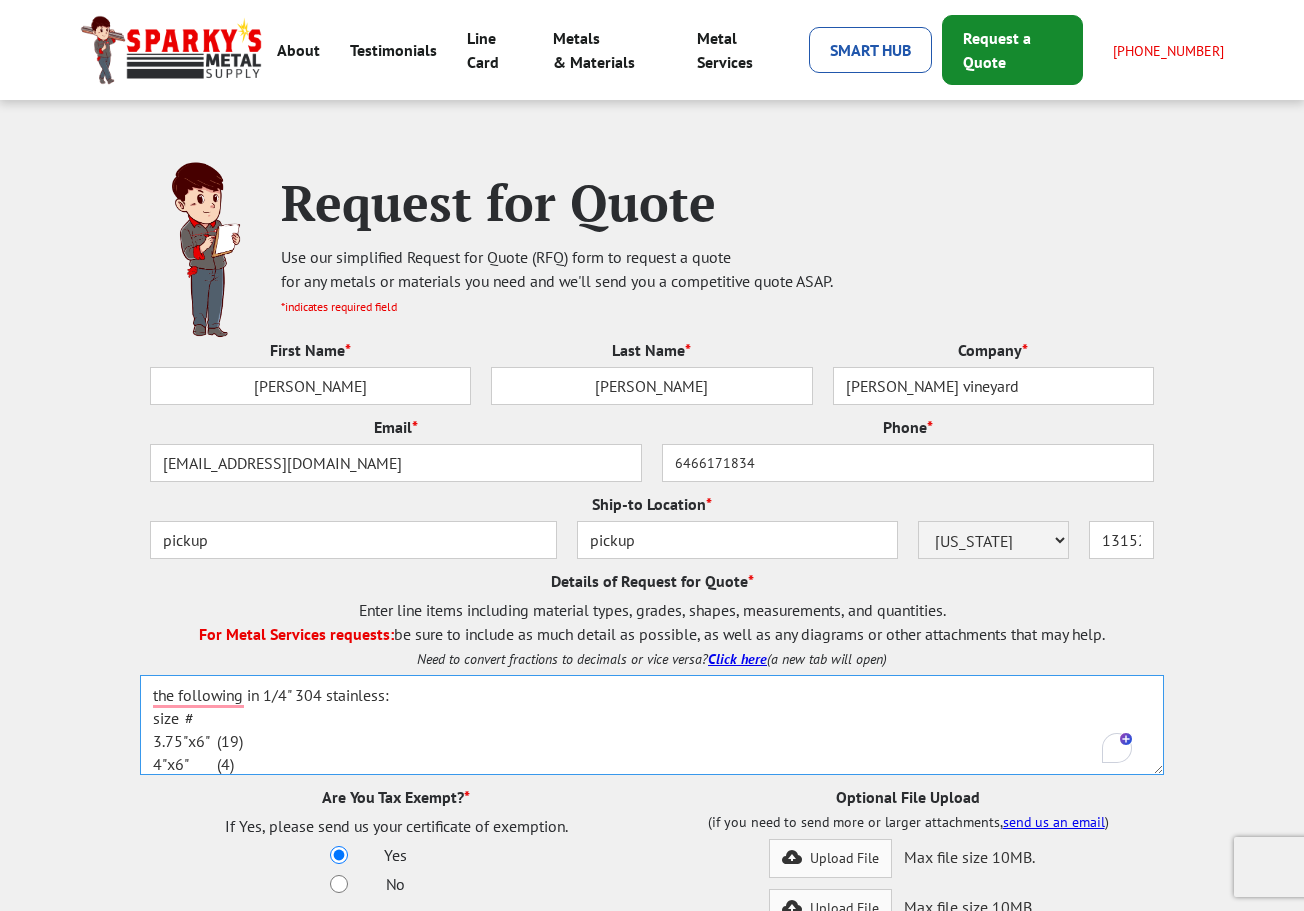 type on "the following in 1/4" 304 stainless:
size	#
3.75"x6"	(19)
4"x6"	(4)
6"x7.5"	(8)
4.5"x7.5"	(17)
5.25"x7.5"	(6)
1.5"x7.5"	(6)
3.5"x7.5"	(8)
.8"x7.5"	(1)
4.2"x7.5"	(1)
.45"x7.5"	(1)
+ 12' length of 3" x 1/8"" 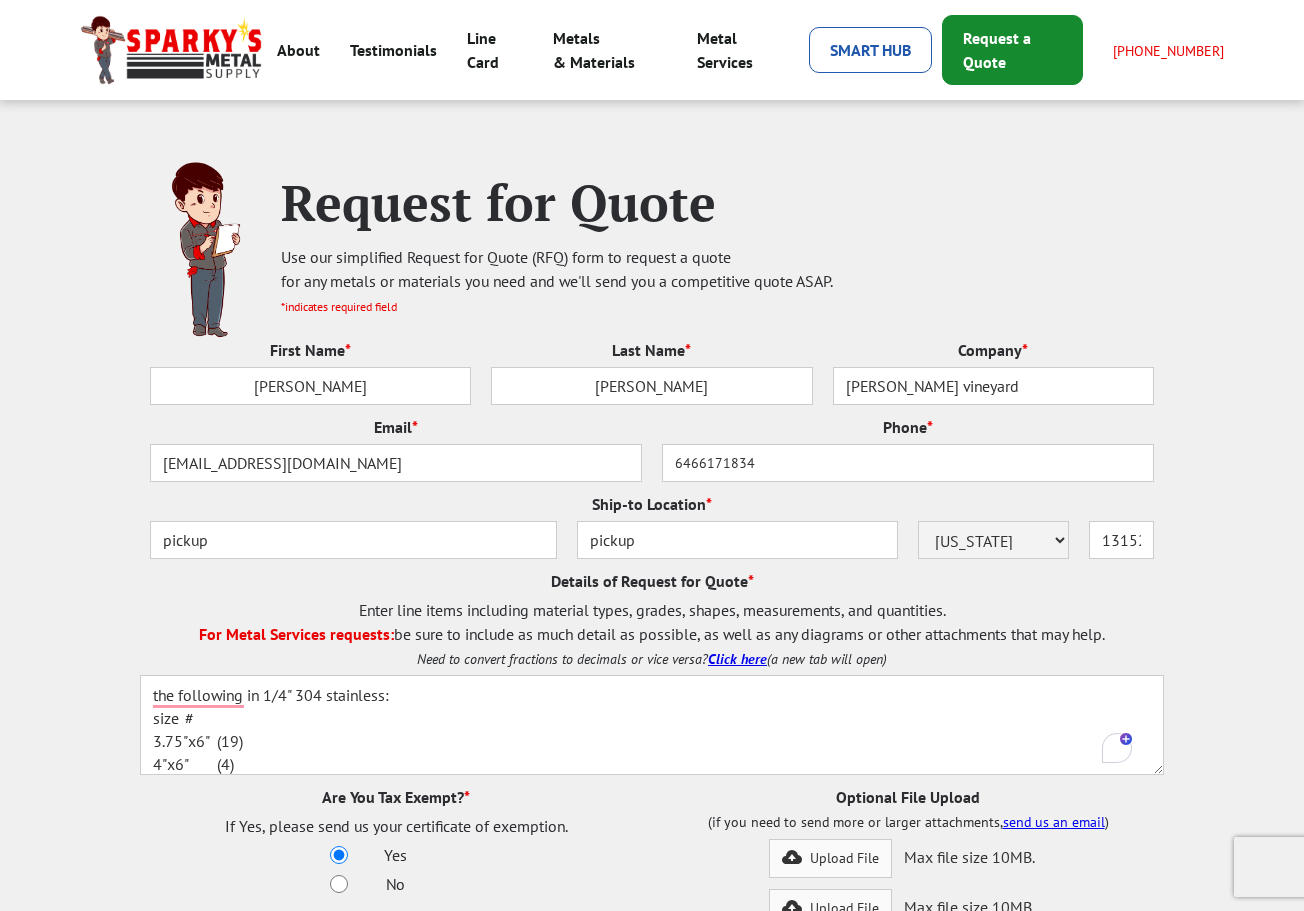 click on "Are You Tax Exempt? *" at bounding box center (396, 799) 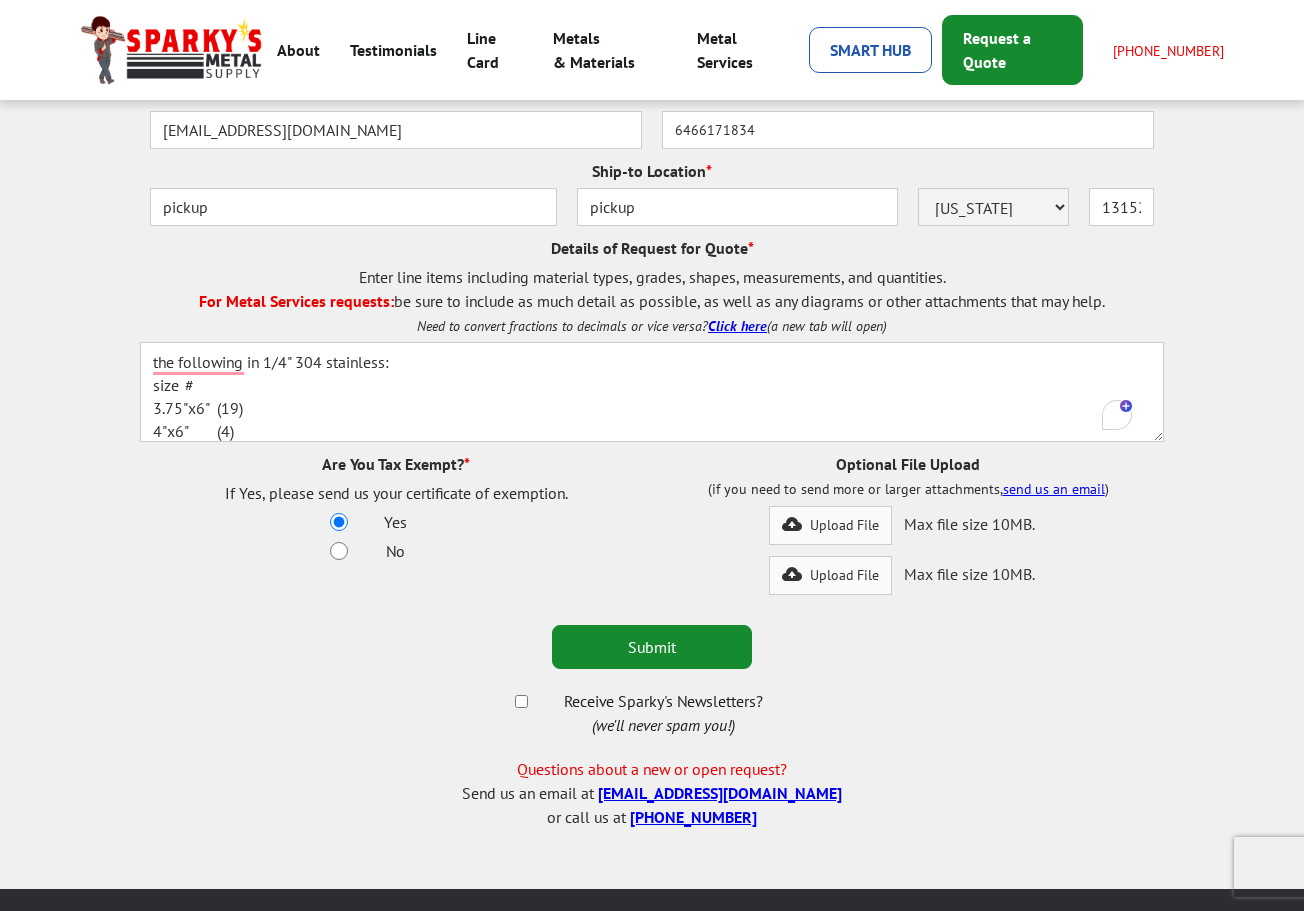 click on "Submit" at bounding box center (652, 647) 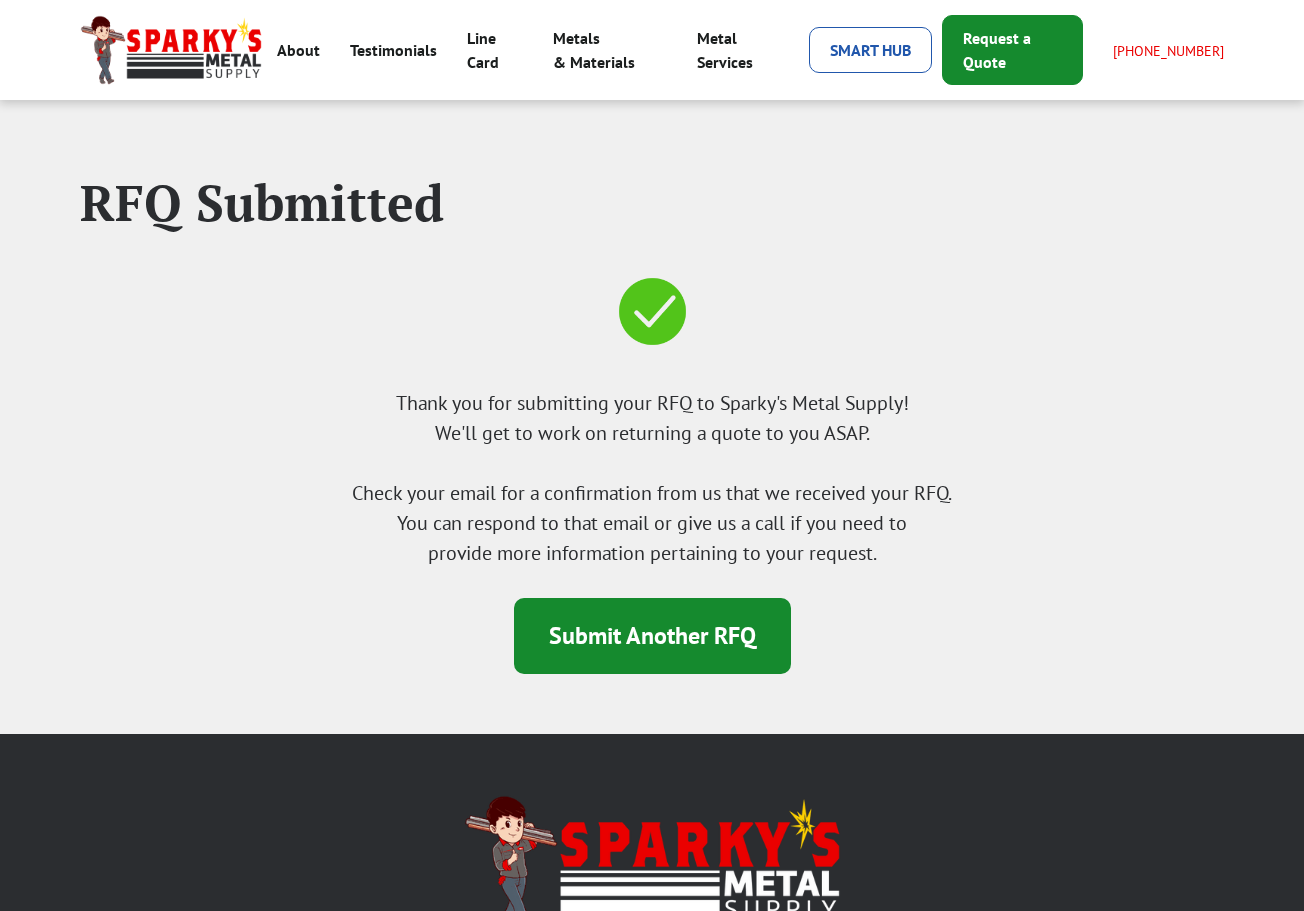 scroll, scrollTop: 0, scrollLeft: 0, axis: both 